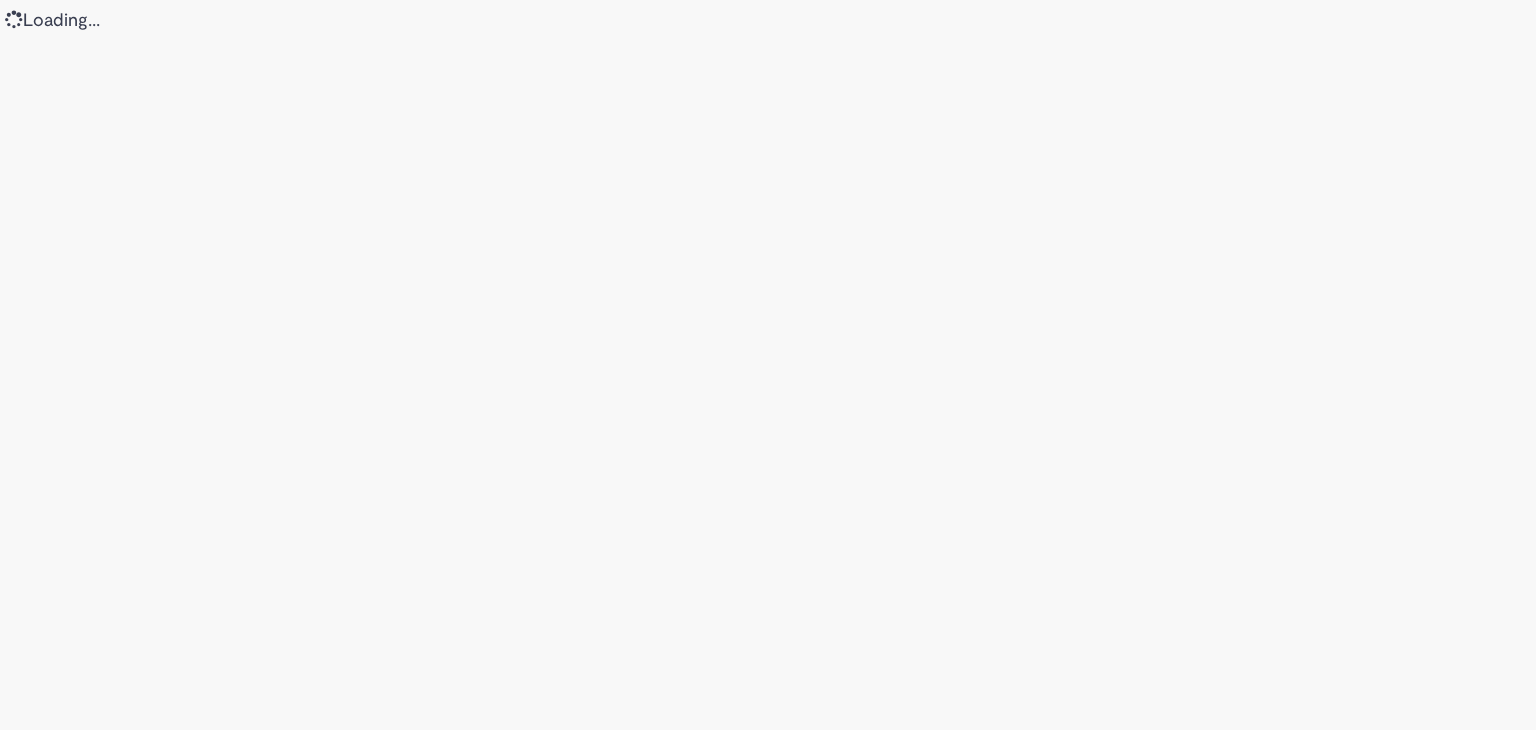 scroll, scrollTop: 0, scrollLeft: 0, axis: both 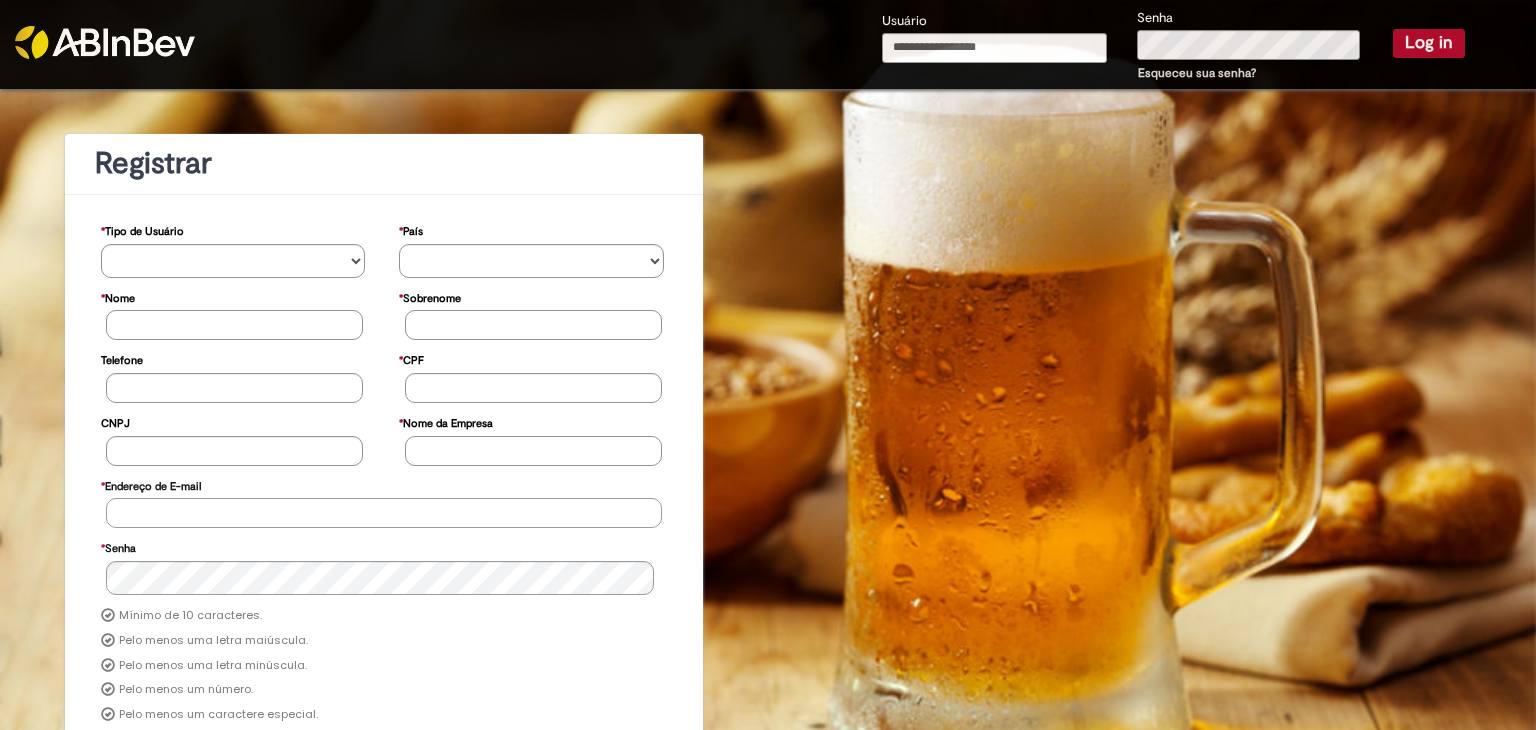 type on "**********" 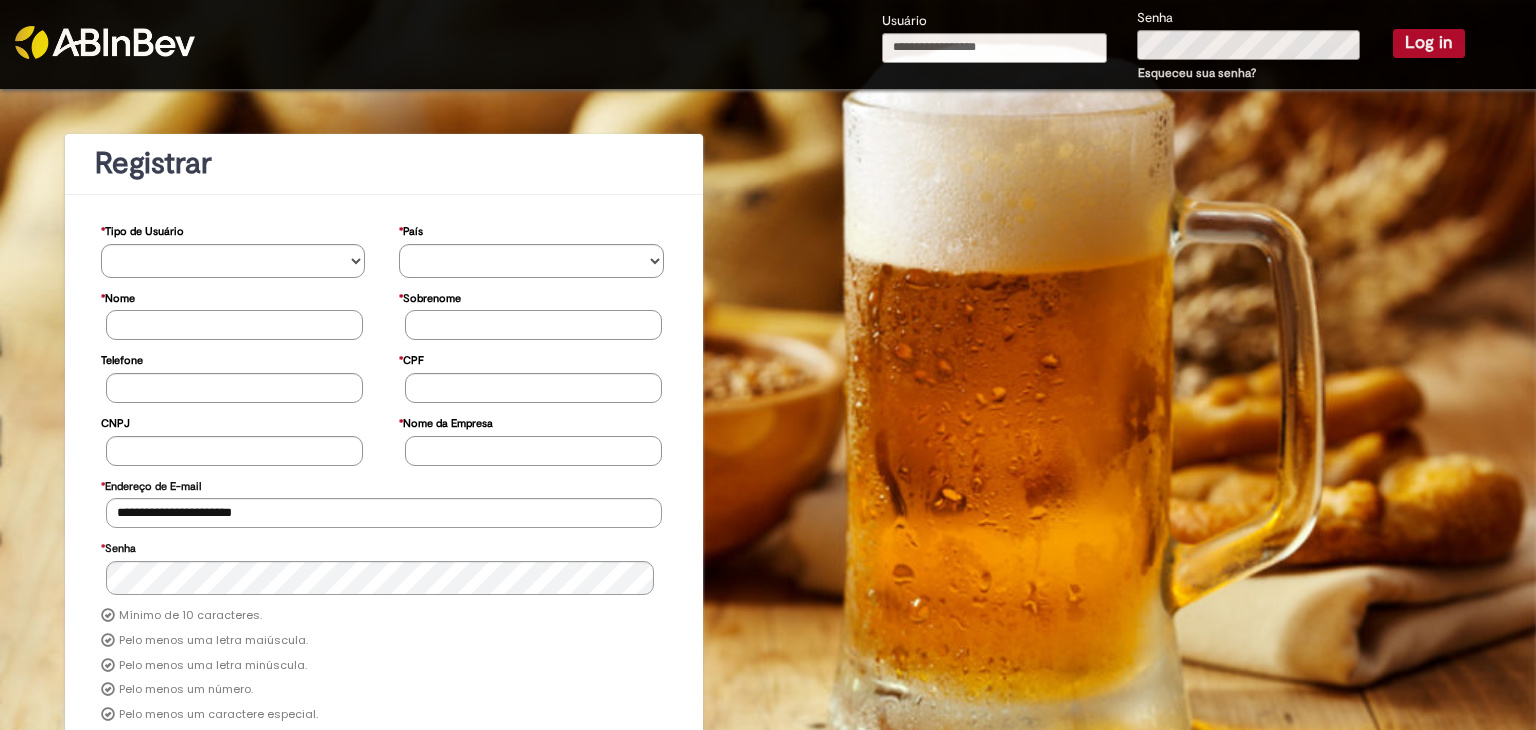 type on "**********" 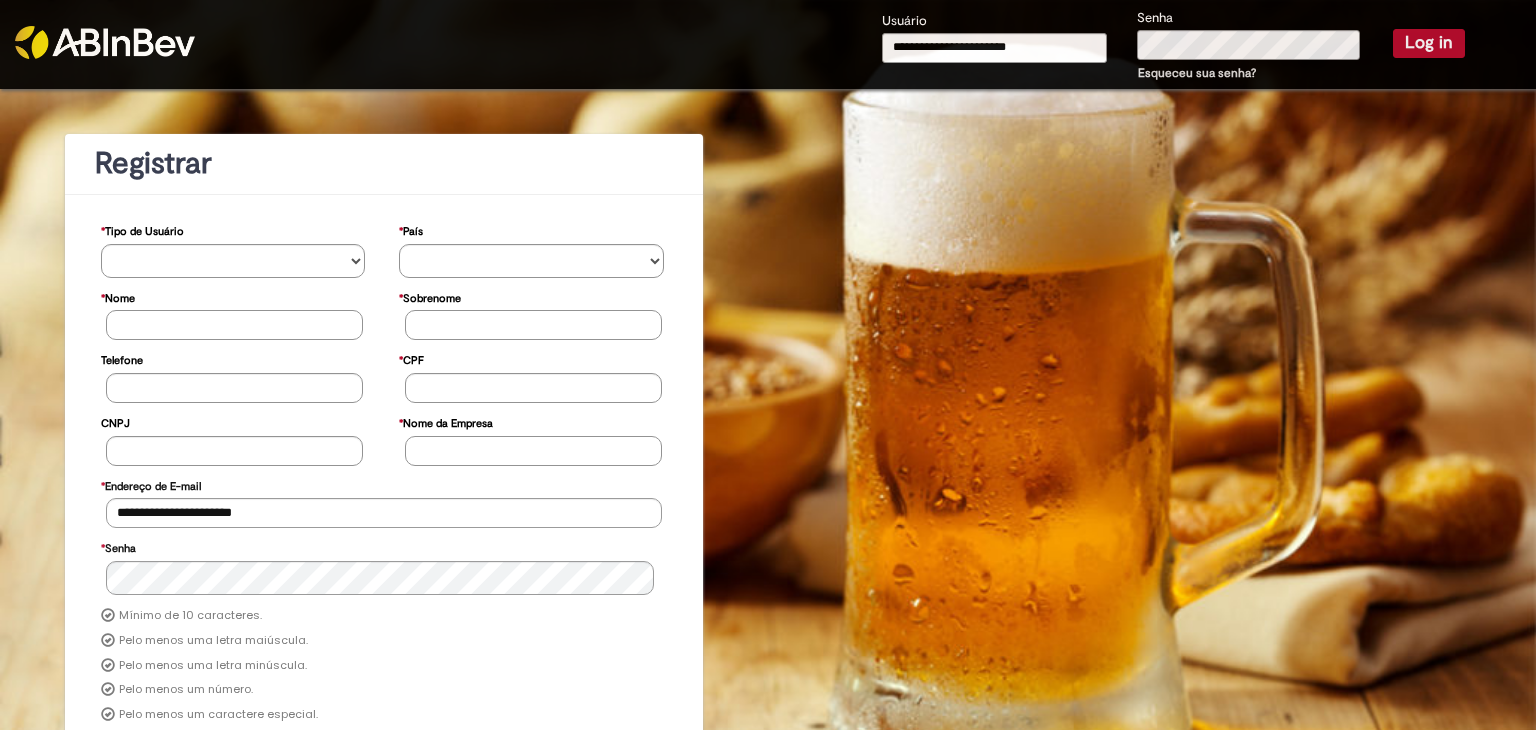 click on "**********" at bounding box center (768, 508) 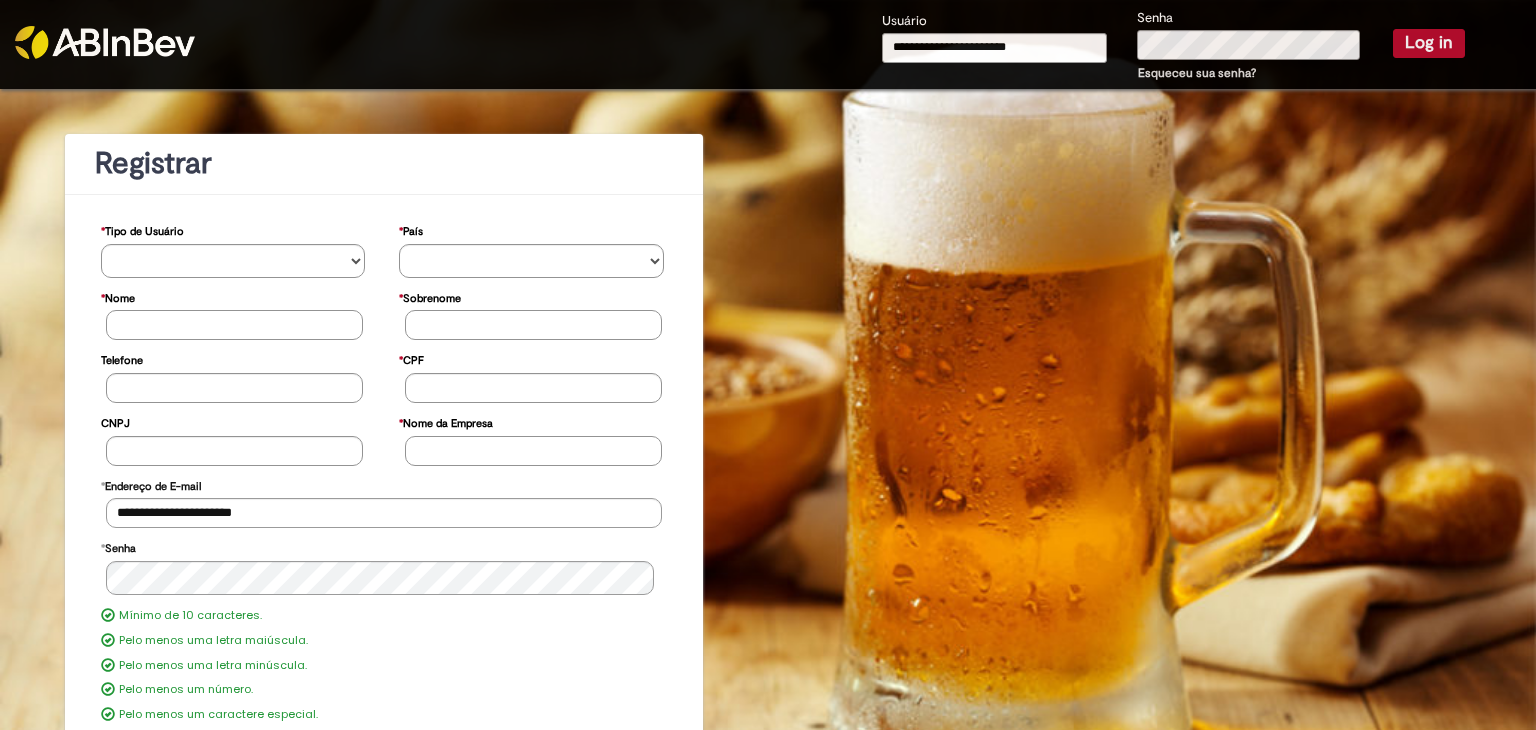 click on "**********" at bounding box center (768, 508) 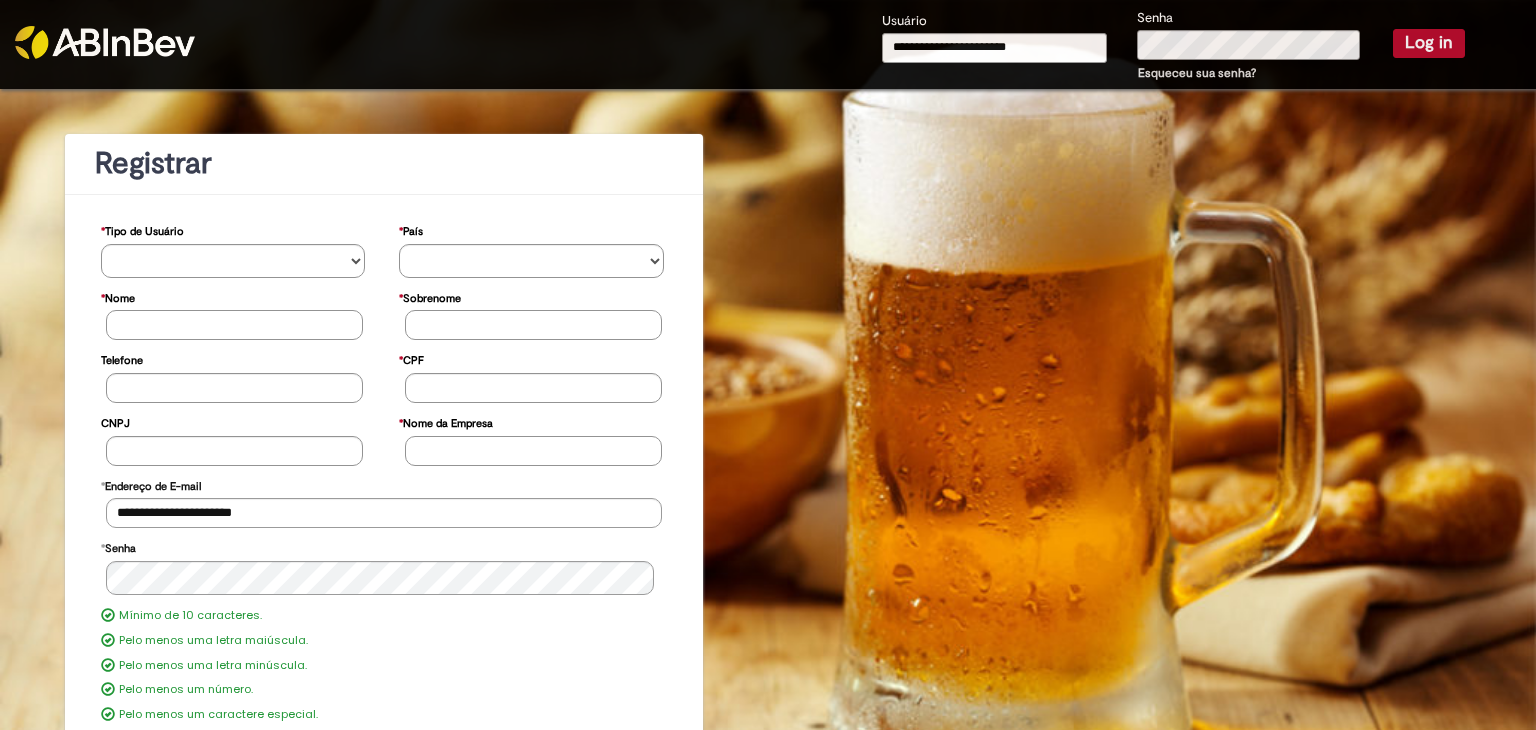 click at bounding box center [105, 42] 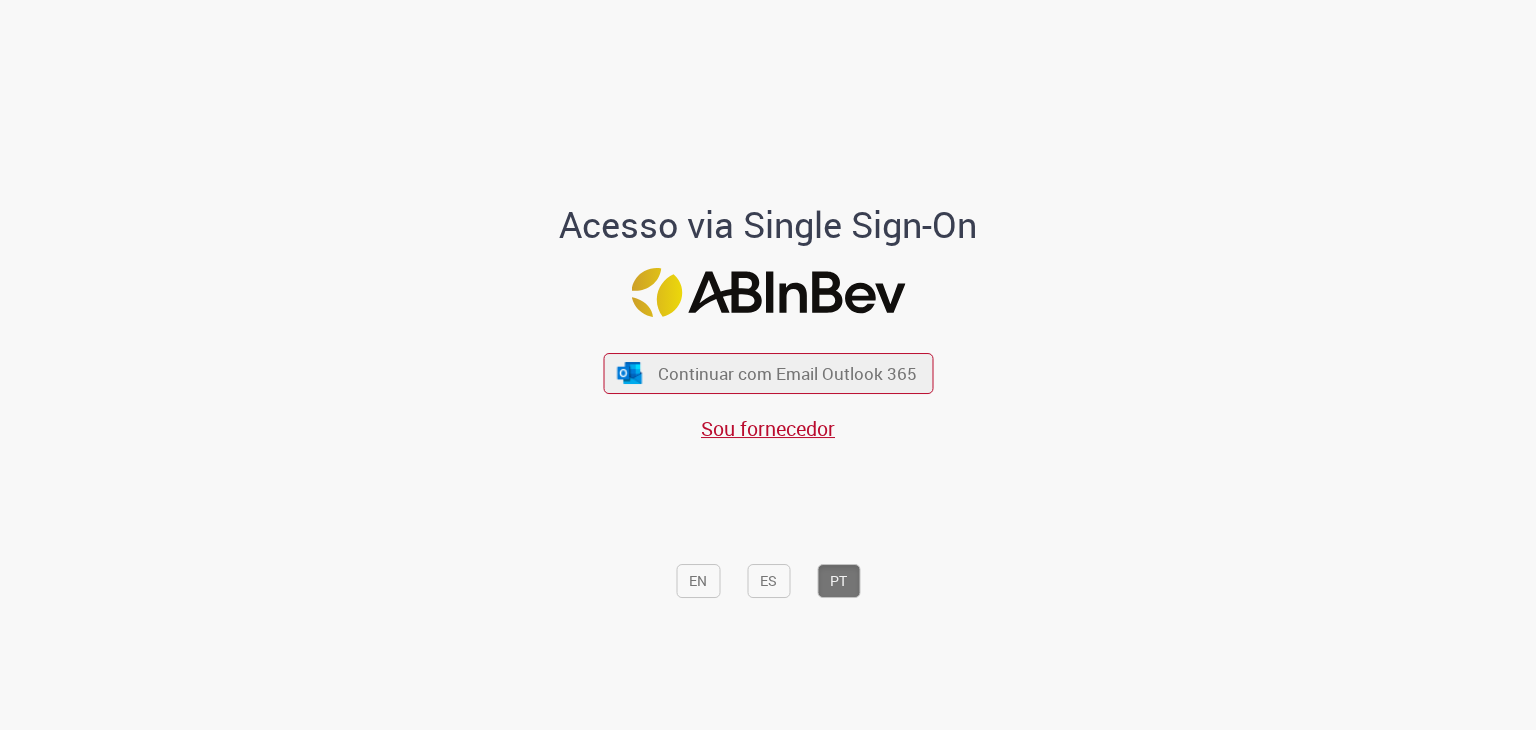 scroll, scrollTop: 0, scrollLeft: 0, axis: both 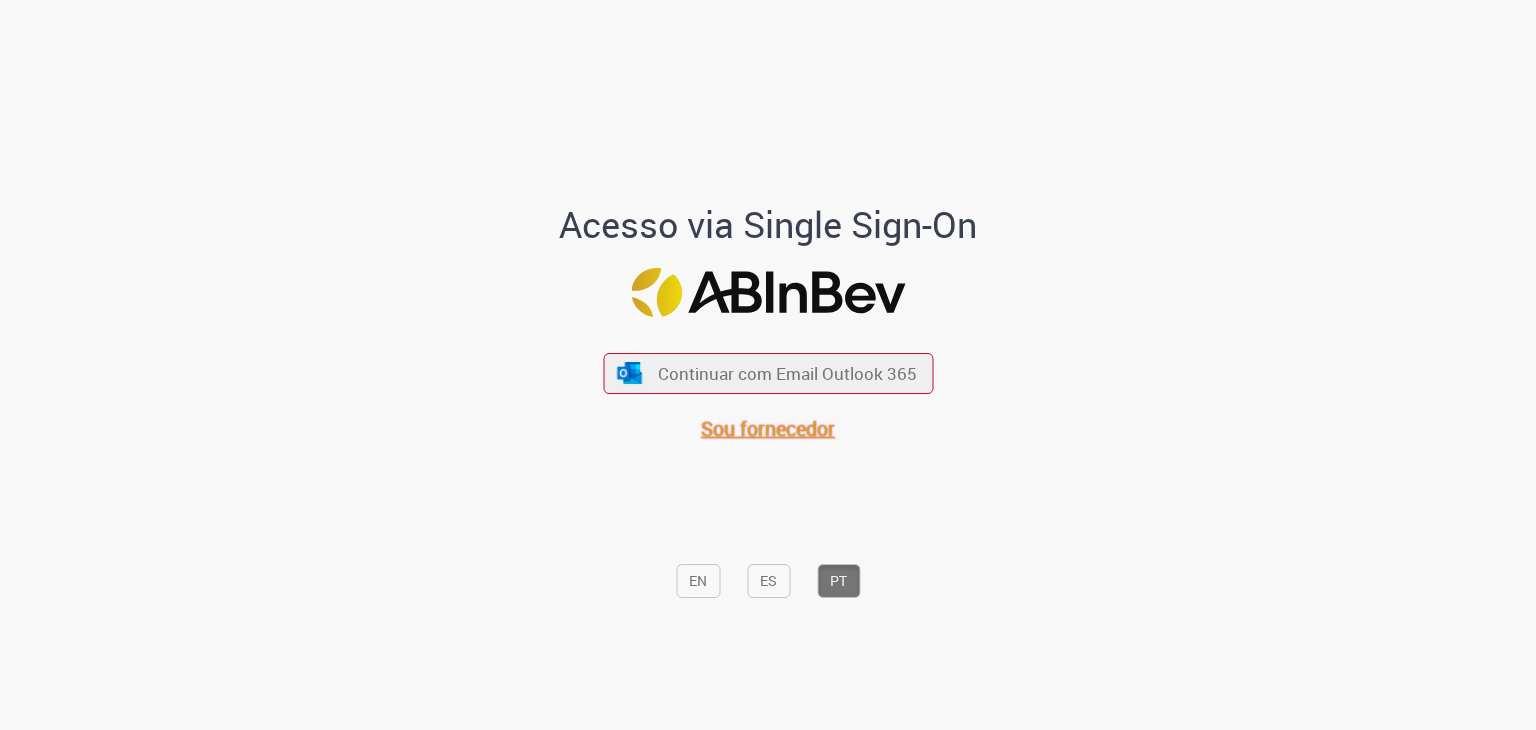 click on "Sou fornecedor" at bounding box center [768, 428] 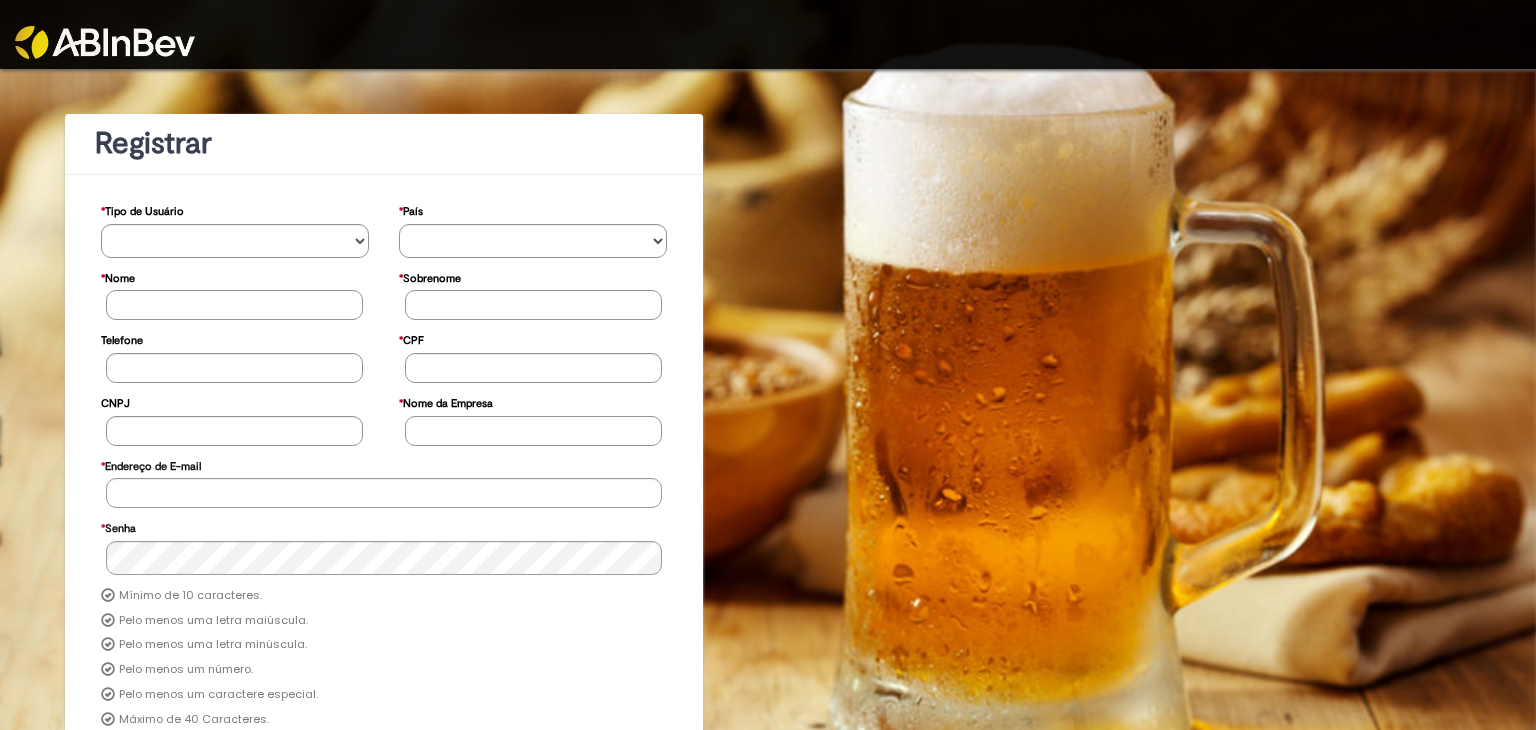 scroll, scrollTop: 0, scrollLeft: 0, axis: both 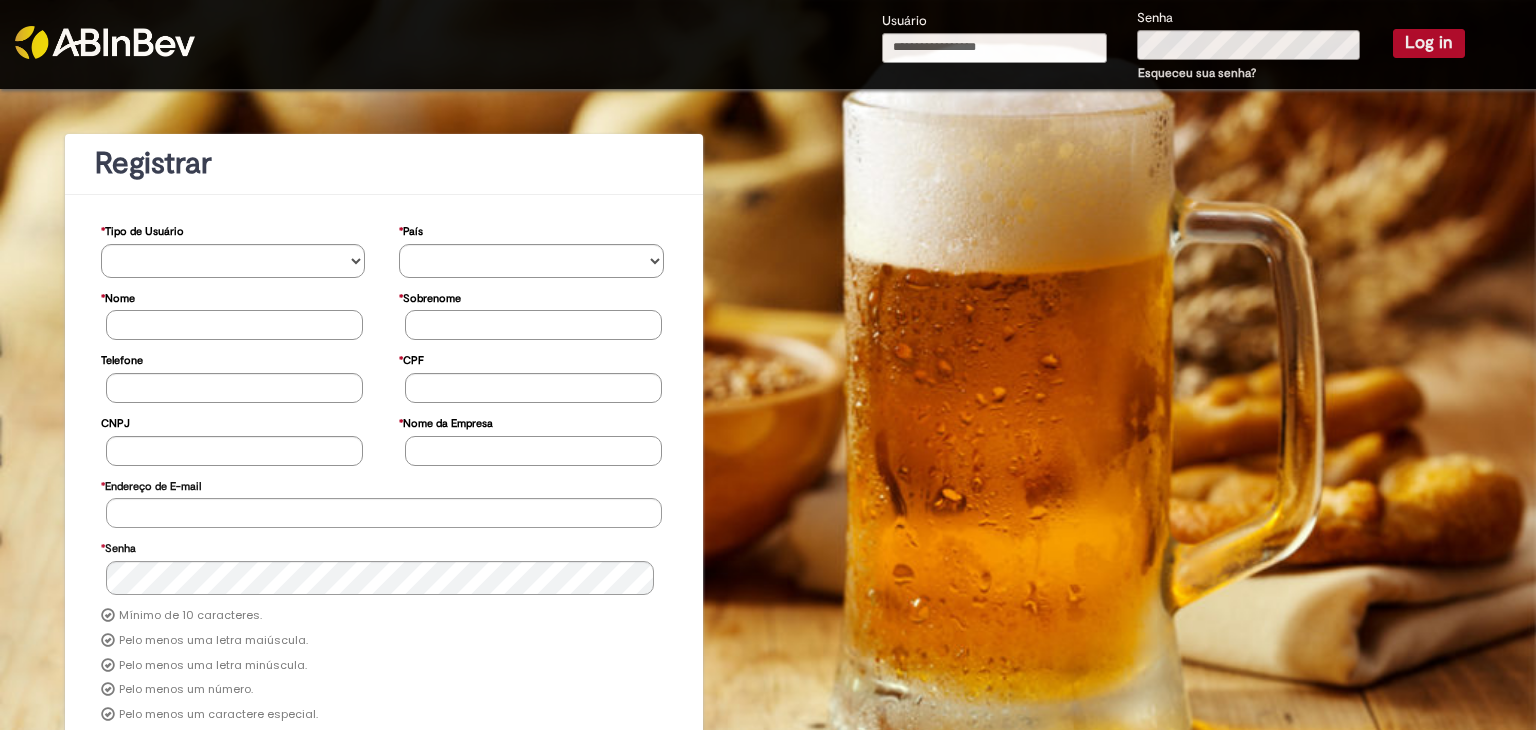 type on "**********" 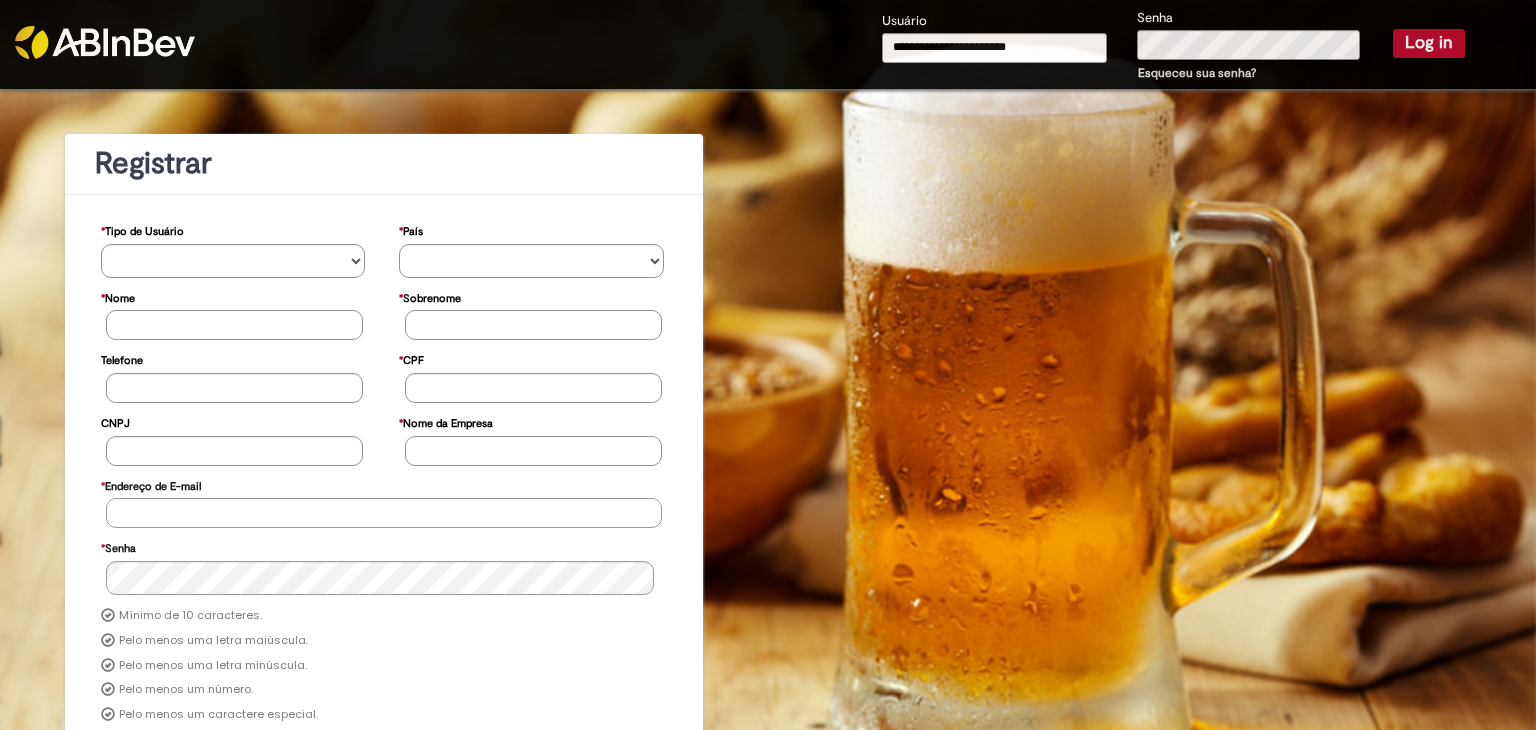 type on "**********" 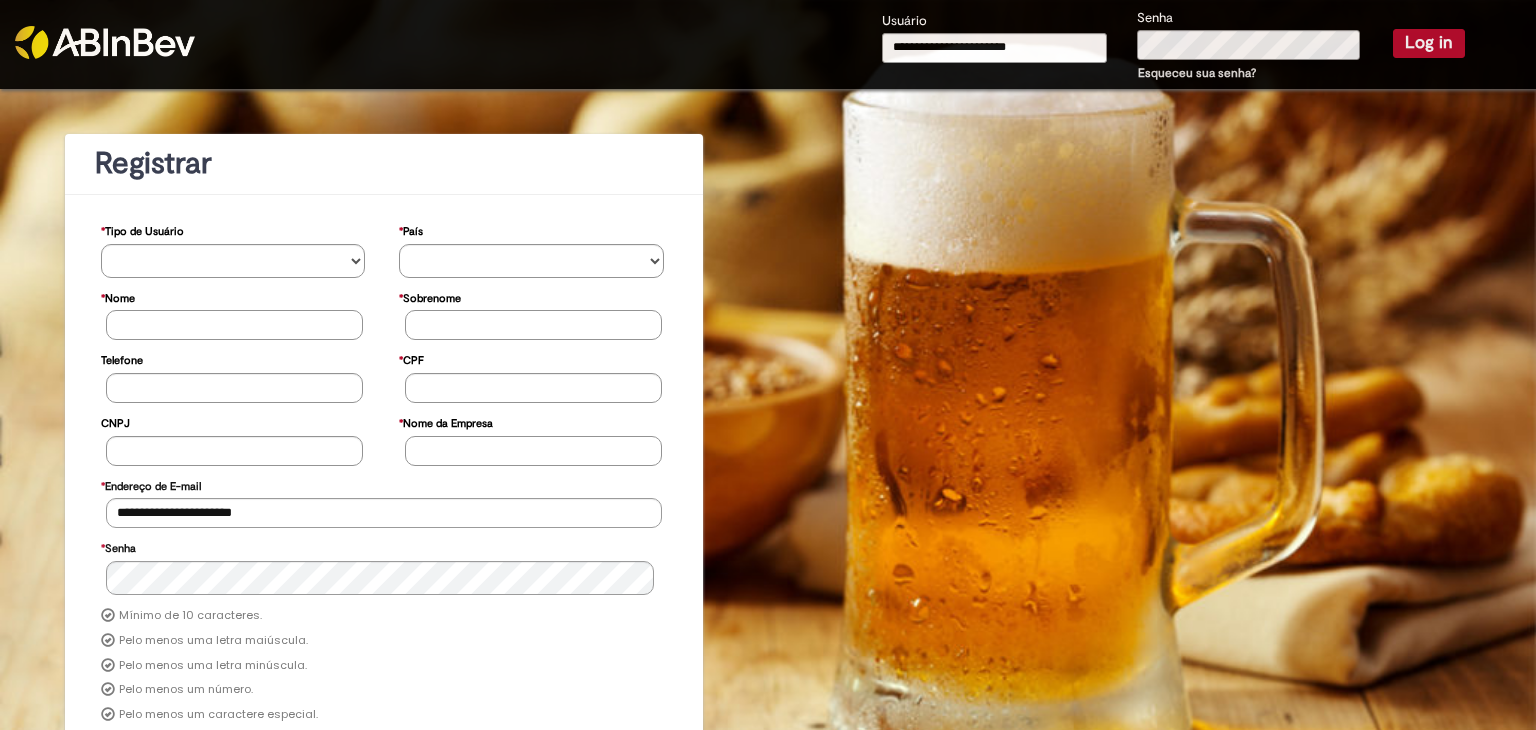click at bounding box center [105, 42] 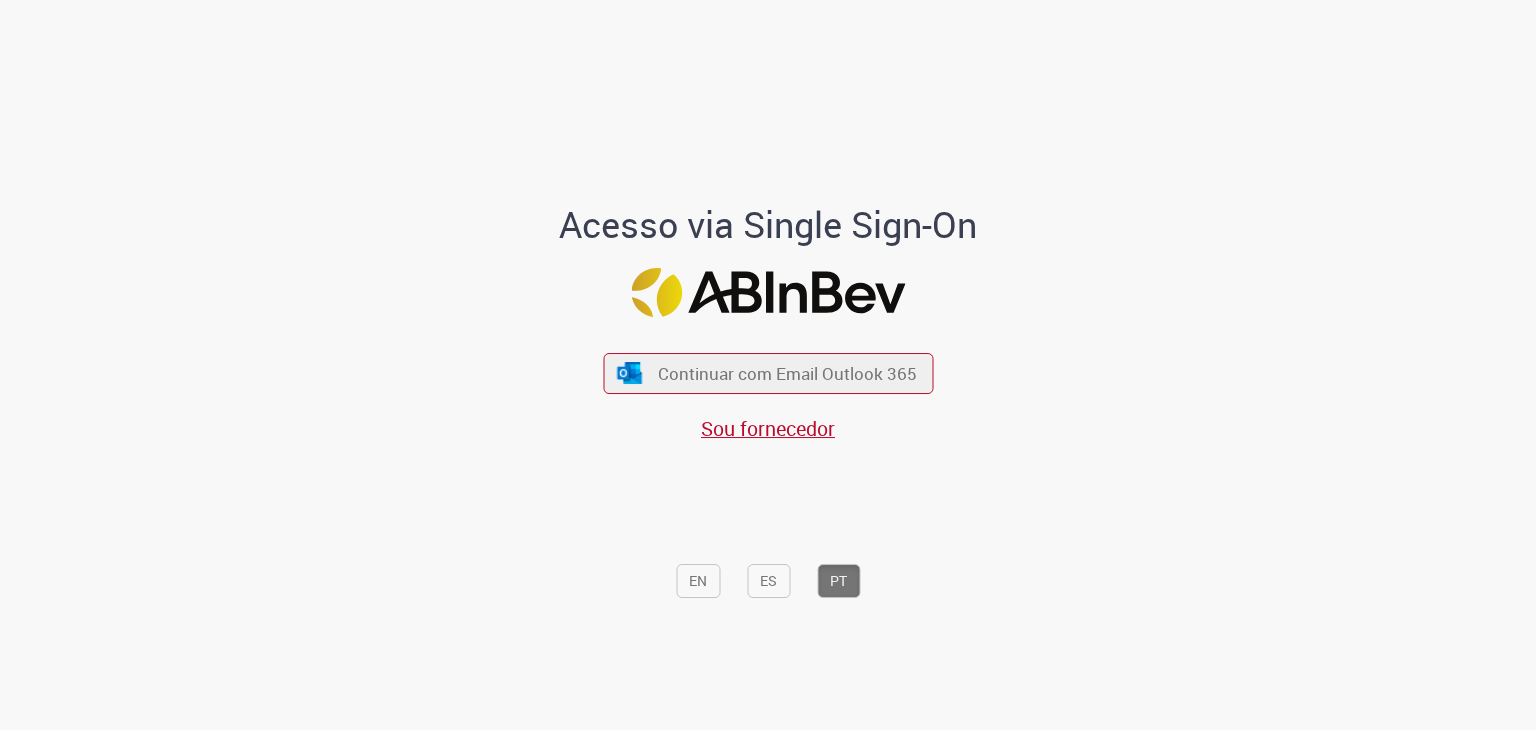 scroll, scrollTop: 0, scrollLeft: 0, axis: both 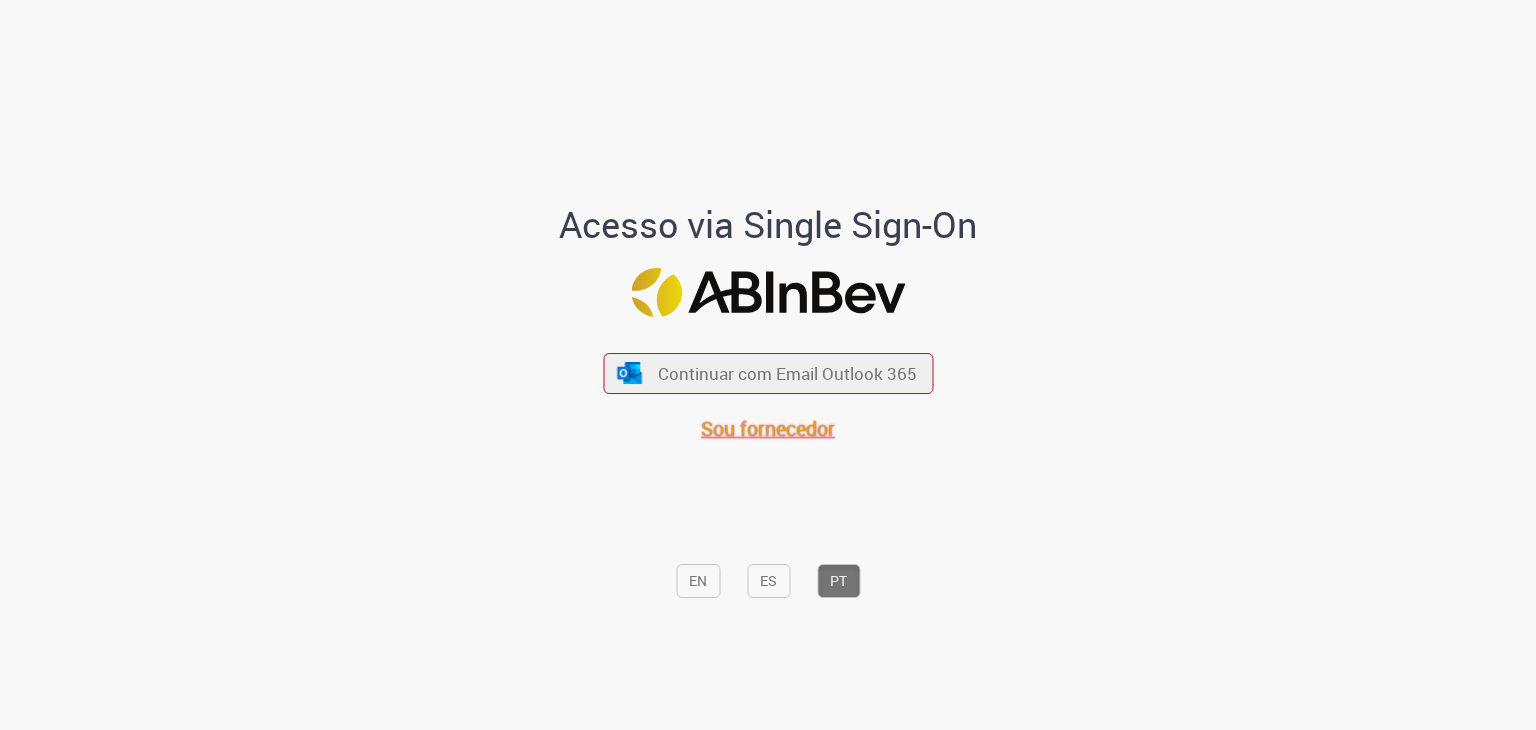 click on "Sou fornecedor" at bounding box center [768, 428] 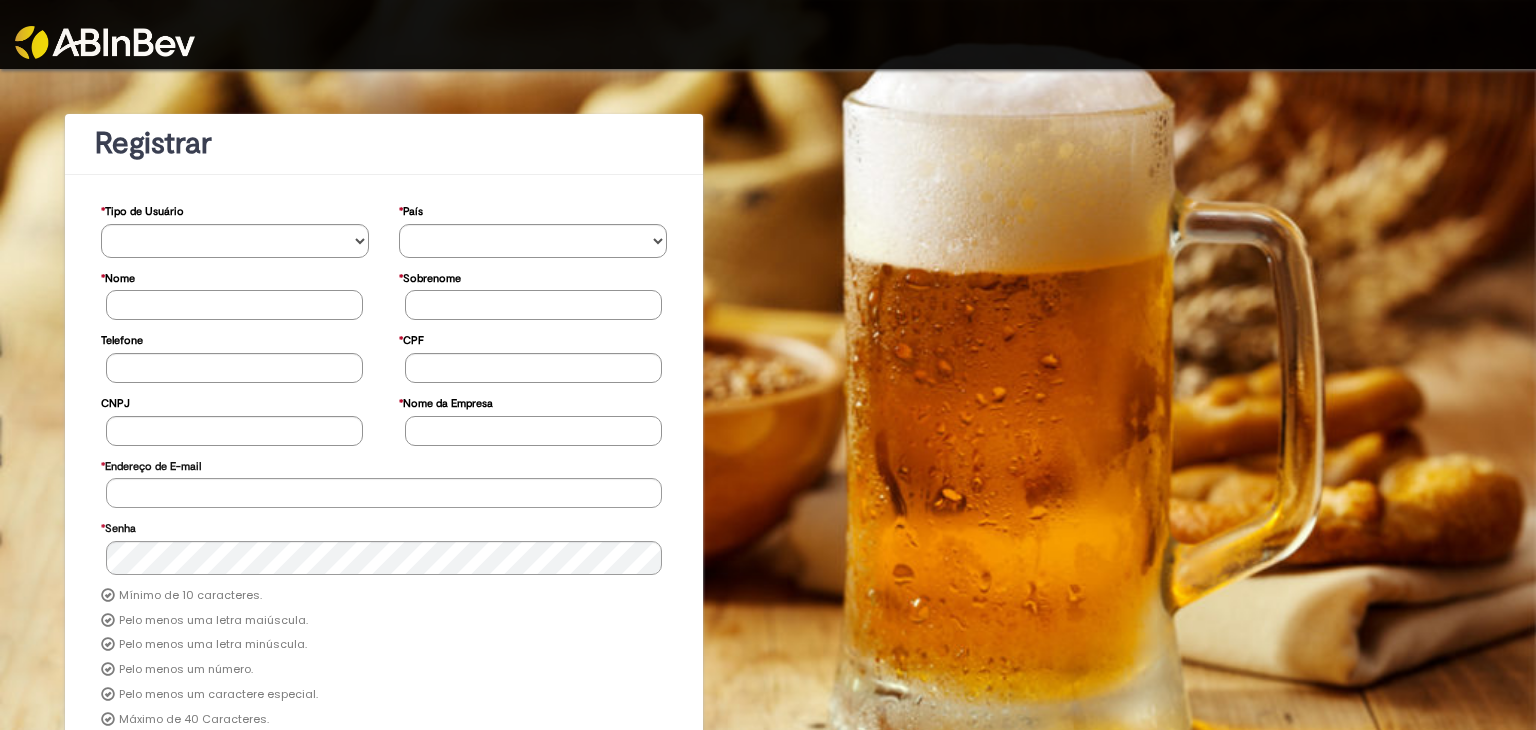 scroll, scrollTop: 0, scrollLeft: 0, axis: both 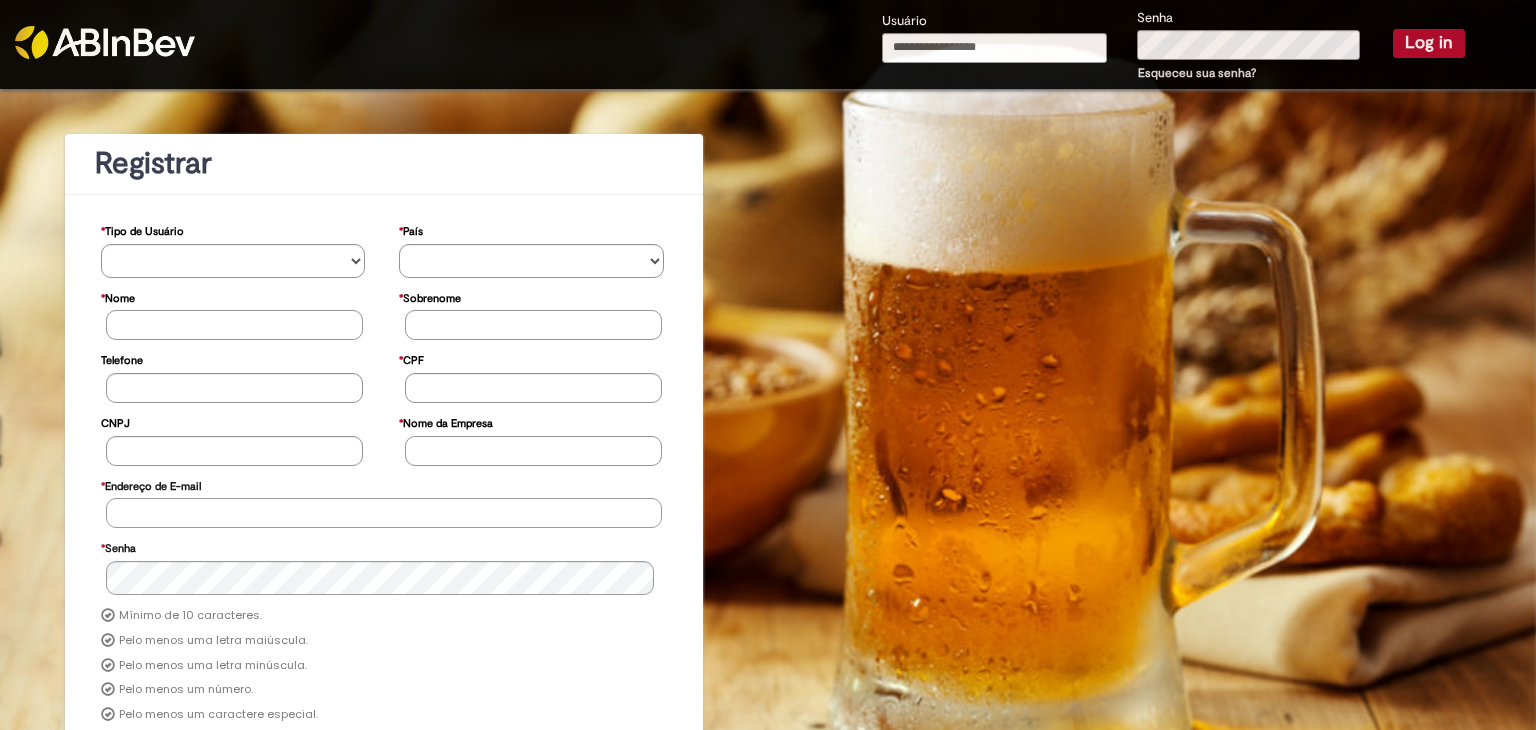 type on "**********" 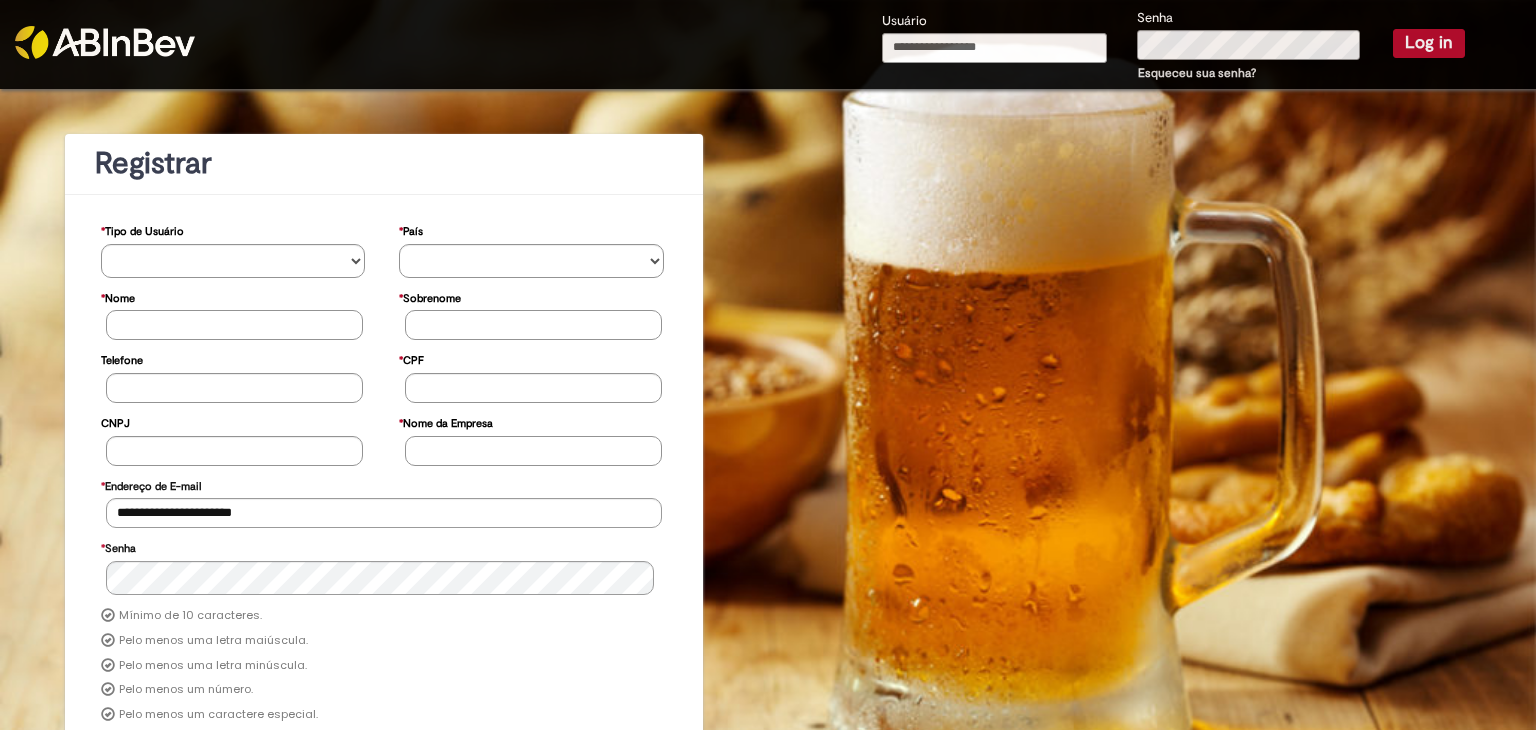 type on "**********" 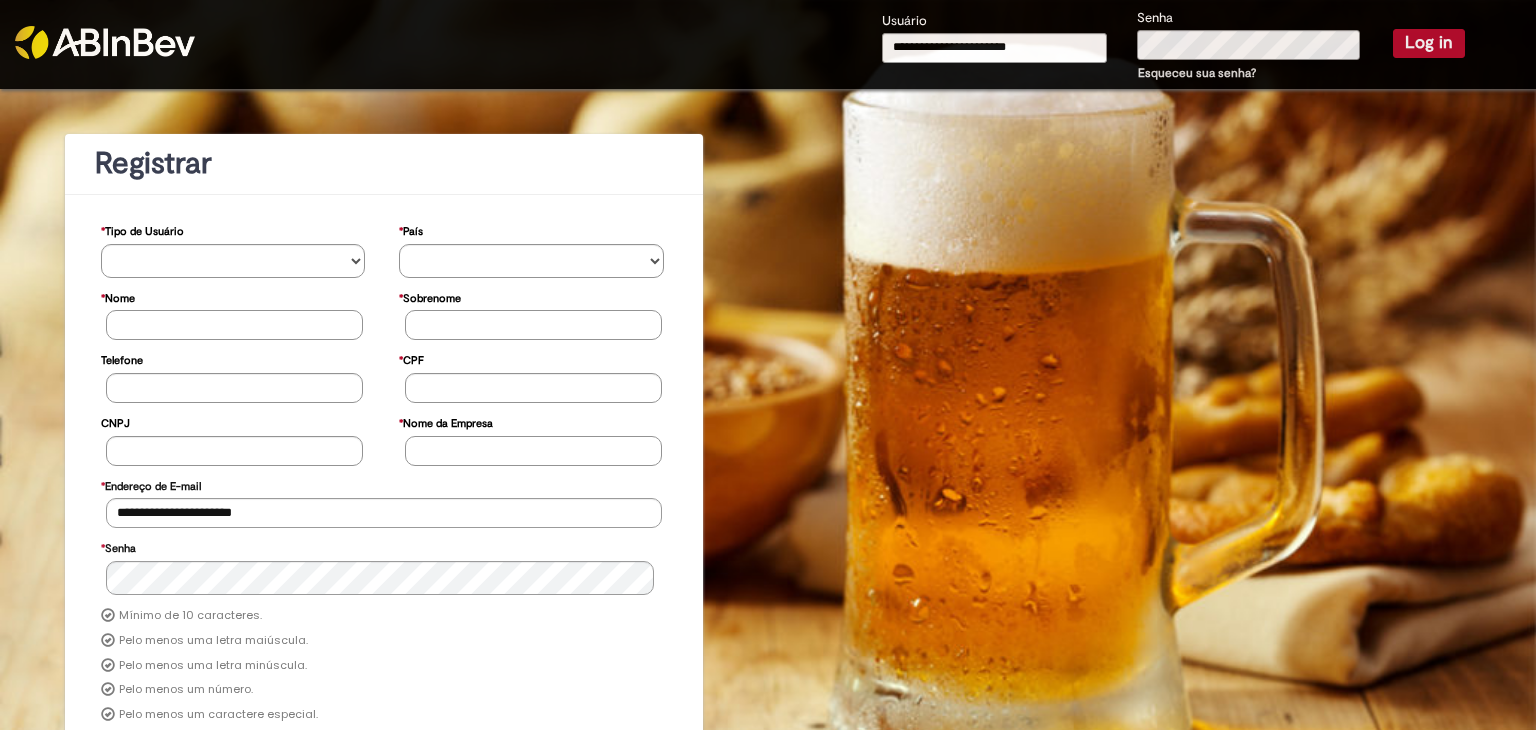 click on "Log in" at bounding box center [1429, 43] 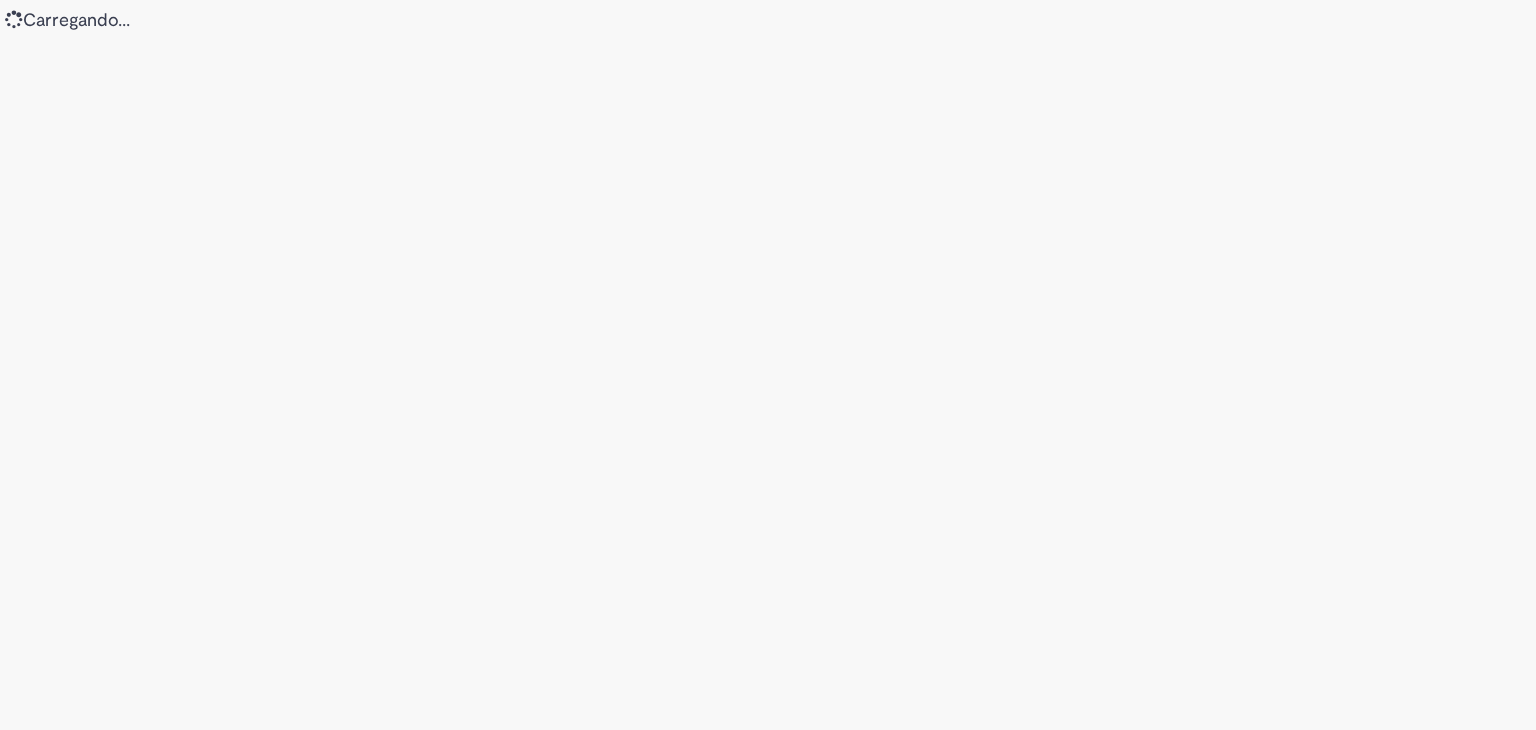 scroll, scrollTop: 0, scrollLeft: 0, axis: both 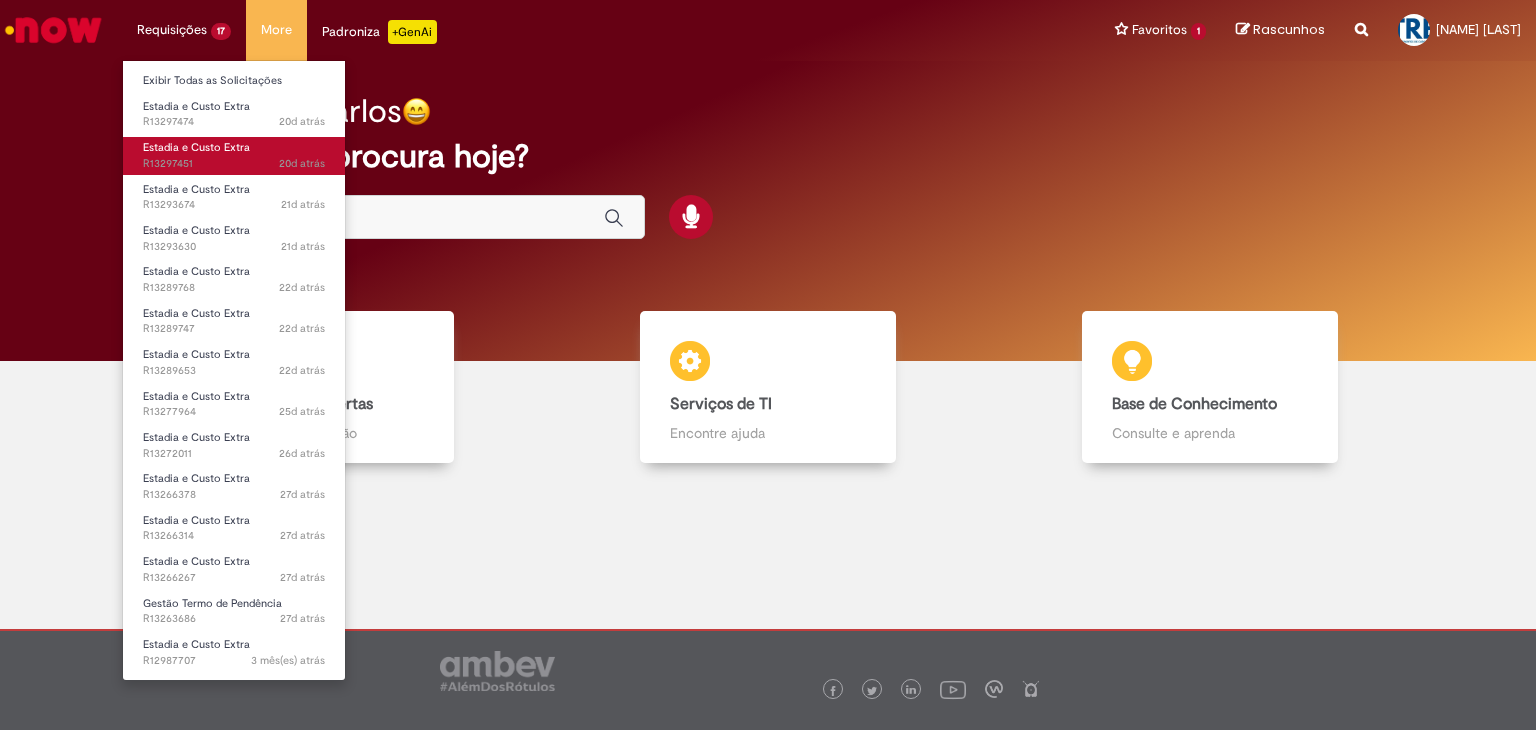 drag, startPoint x: 184, startPoint y: 37, endPoint x: 201, endPoint y: 143, distance: 107.35455 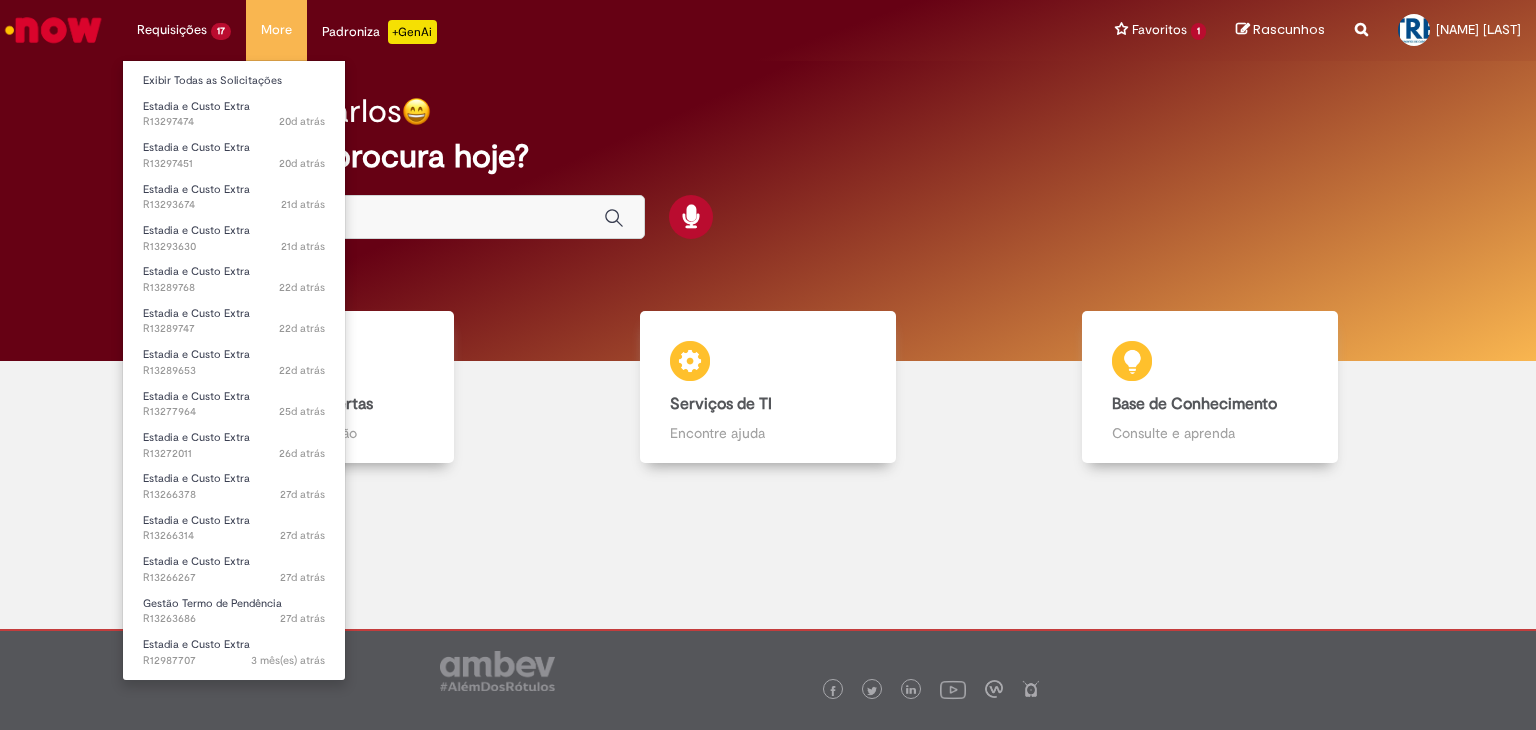 click on "Requisições   17
Exibir Todas as Solicitações
Estadia e Custo Extra
20d atrás 20 dias atrás  R13297474
Estadia e Custo Extra
20d atrás 20 dias atrás  R13297451
Estadia e Custo Extra
21d atrás 21 dias atrás  R13293674
Estadia e Custo Extra
21d atrás 21 dias atrás  R13293630
Estadia e Custo Extra
22d atrás 22 dias atrás  R13289768
Estadia e Custo Extra
22d atrás 22 dias atrás  R13289747
Estadia e Custo Extra
22d atrás 22 dias atrás  R13289653
Estadia e Custo Extra
25d atrás 25 dias atrás  R13277964
Estadia e Custo Extra
26d atrás 26 dias atrás  R13272011
Estadia e Custo Extra
27d atrás 27 dias atrás  R13266378
Estadia e Custo Extra
27d atrás 27 dias atrás  R13266314" at bounding box center [184, 30] 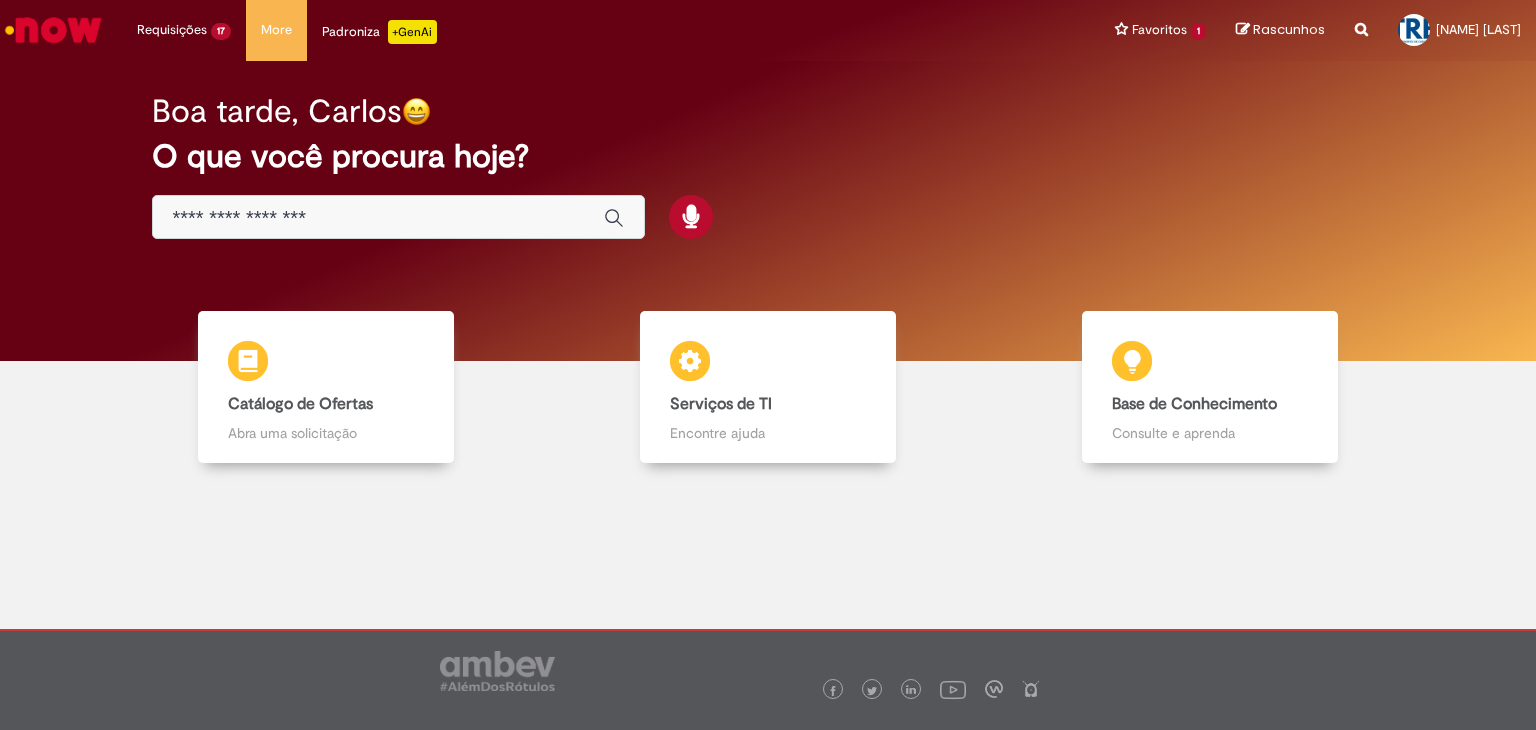 click at bounding box center (1361, 18) 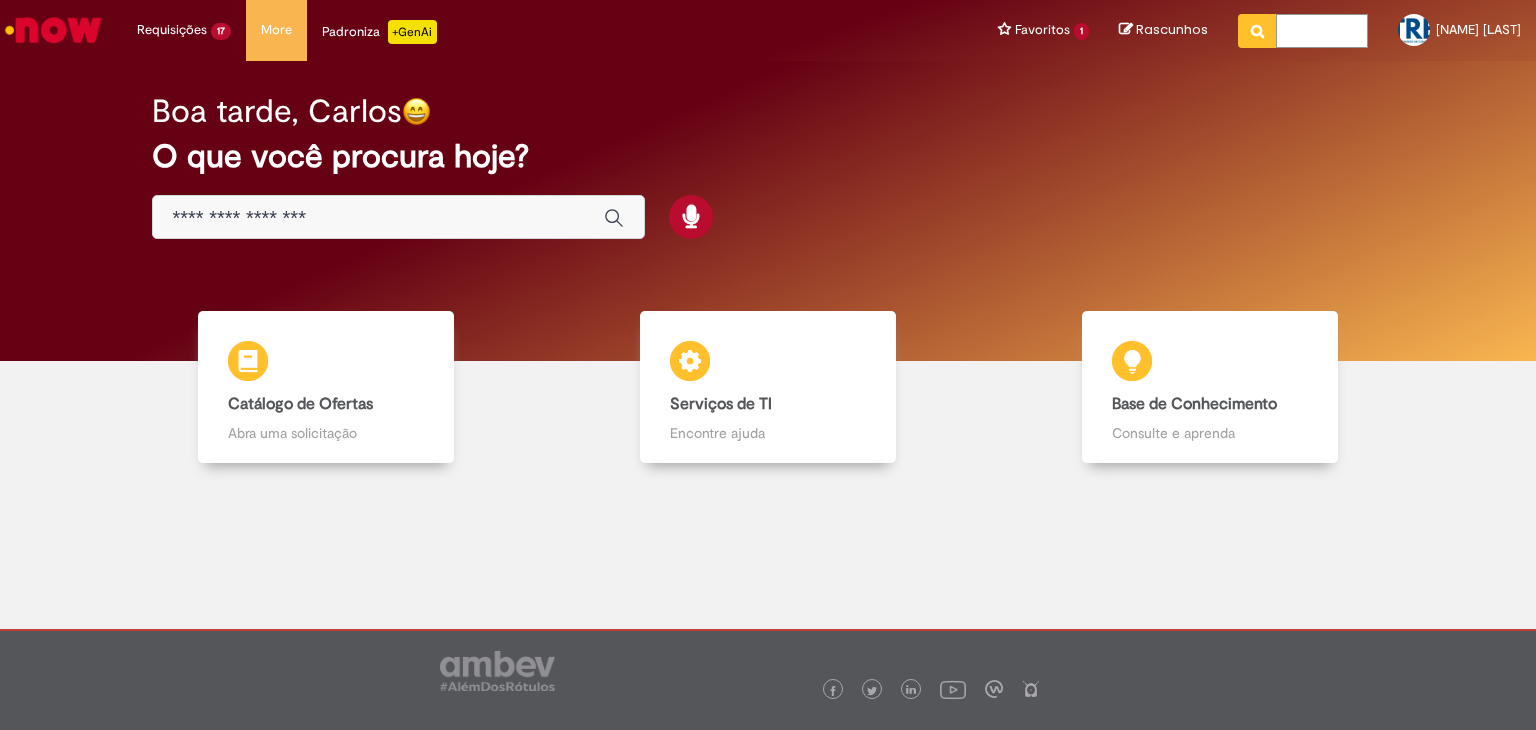 click at bounding box center [1322, 31] 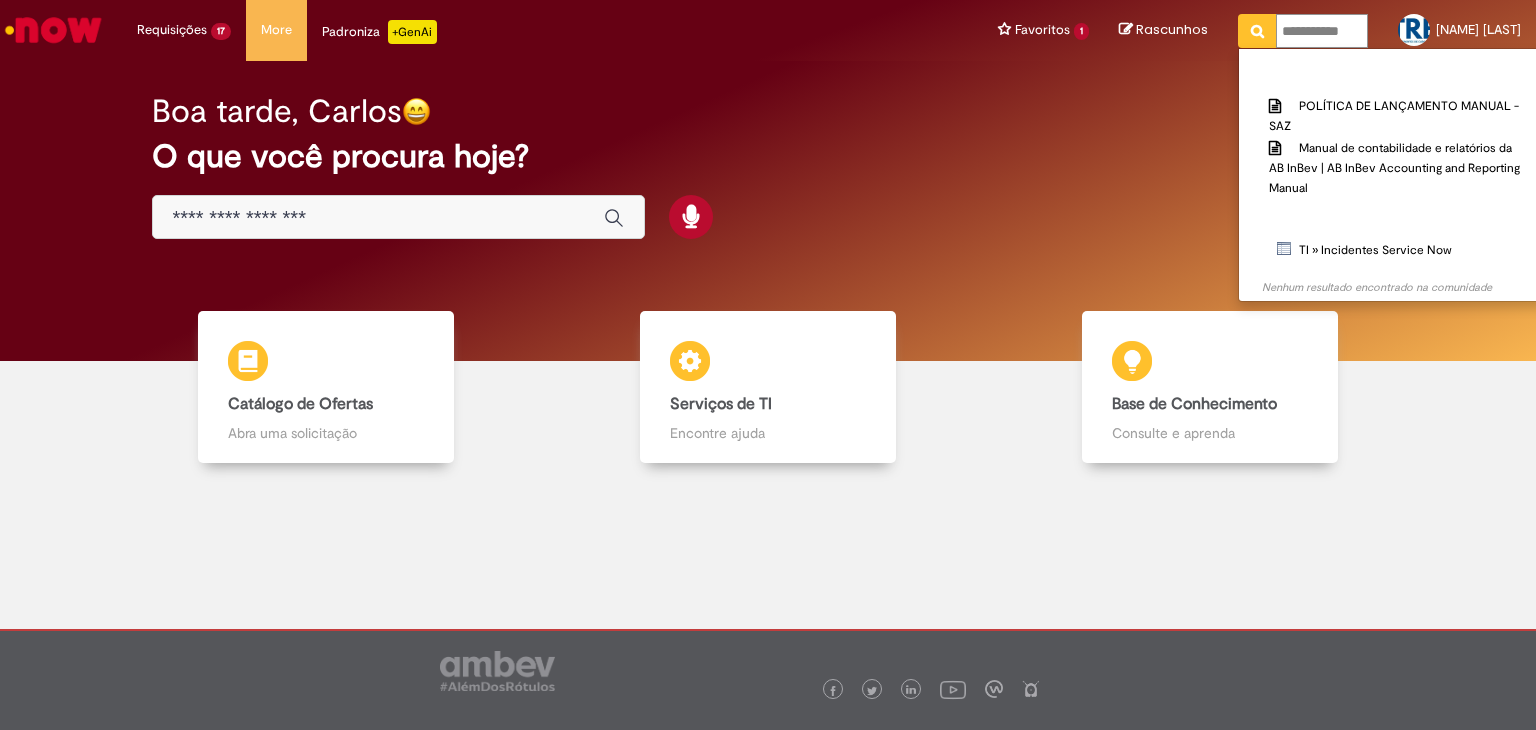 scroll, scrollTop: 0, scrollLeft: 26, axis: horizontal 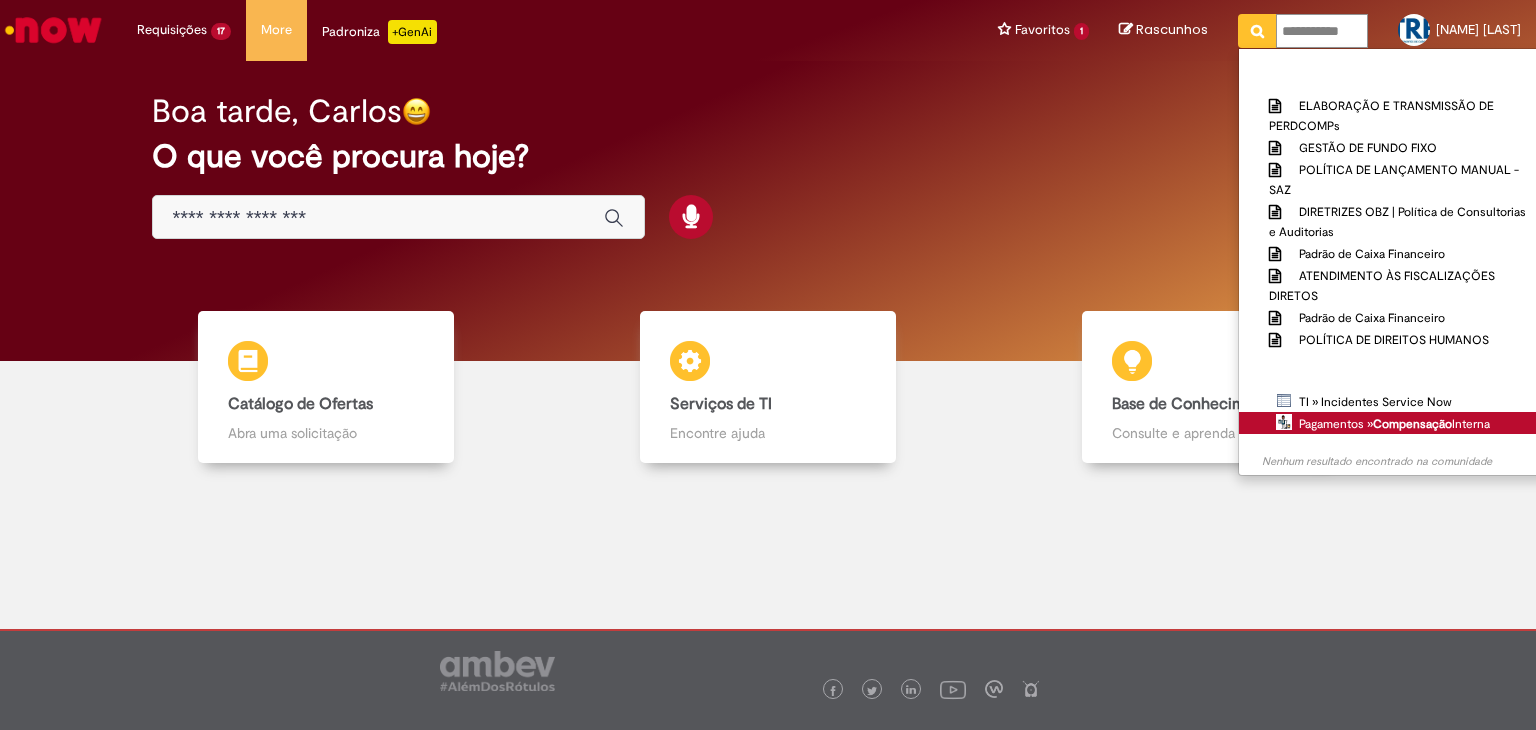 type on "**********" 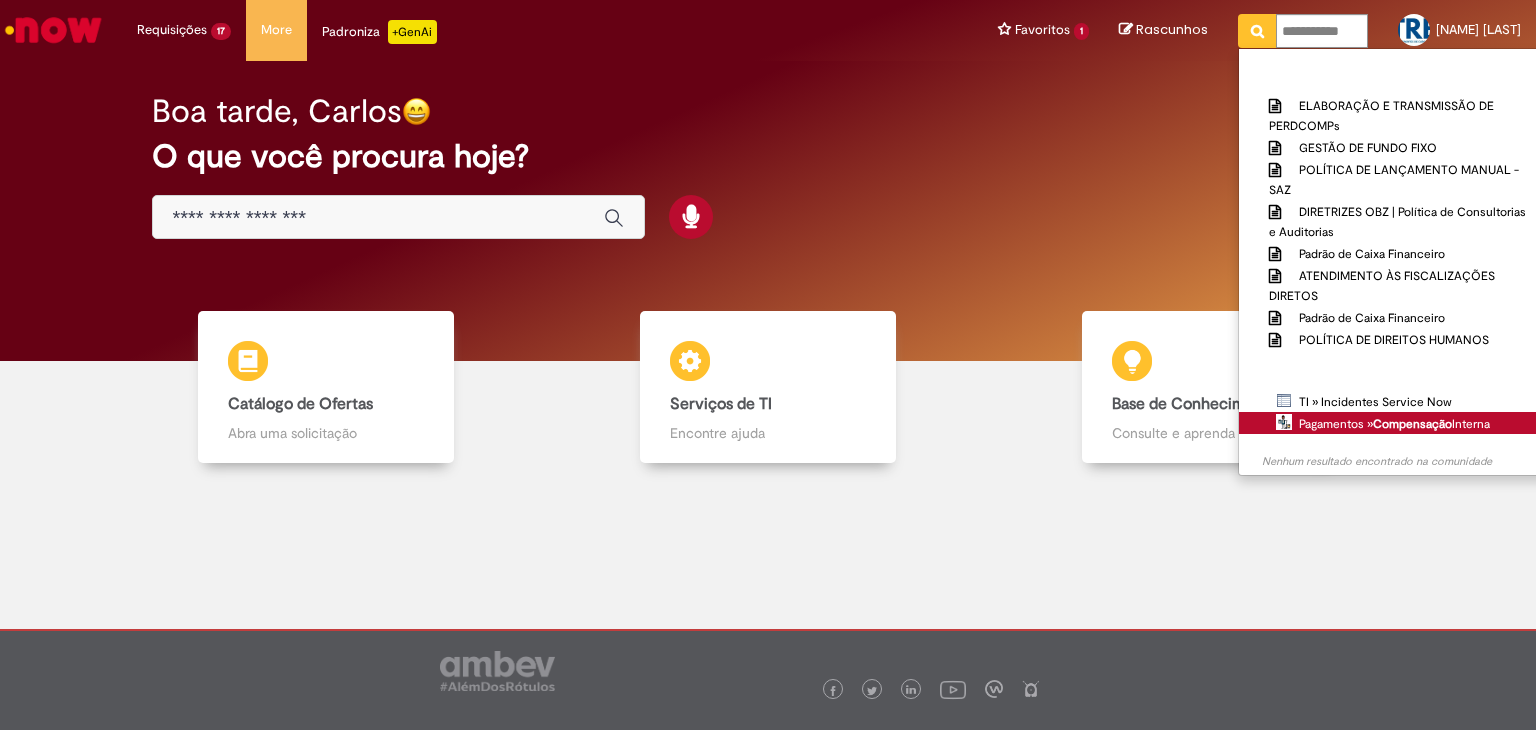 click on "Pagamentos »  Compensação  Interna" at bounding box center (0, 0) 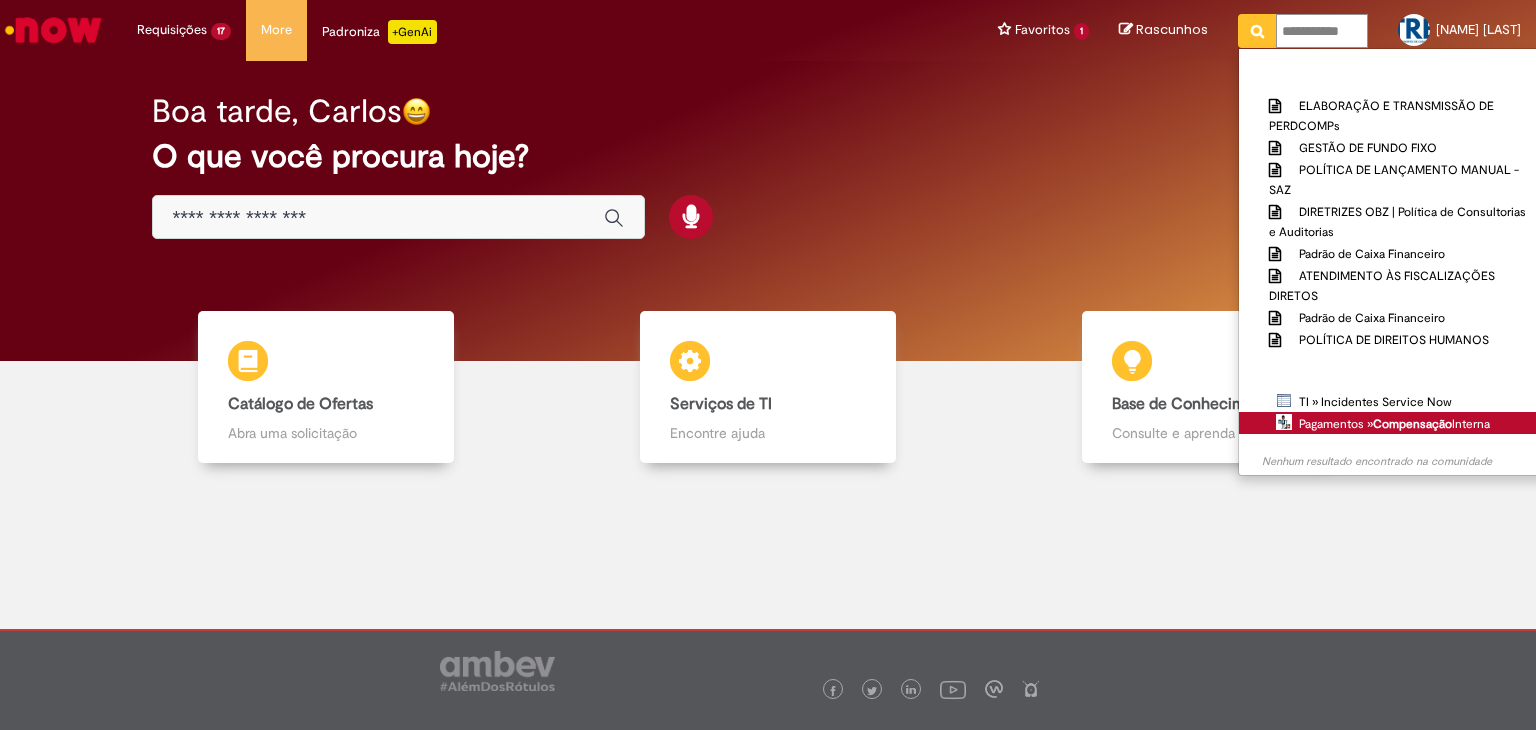 type 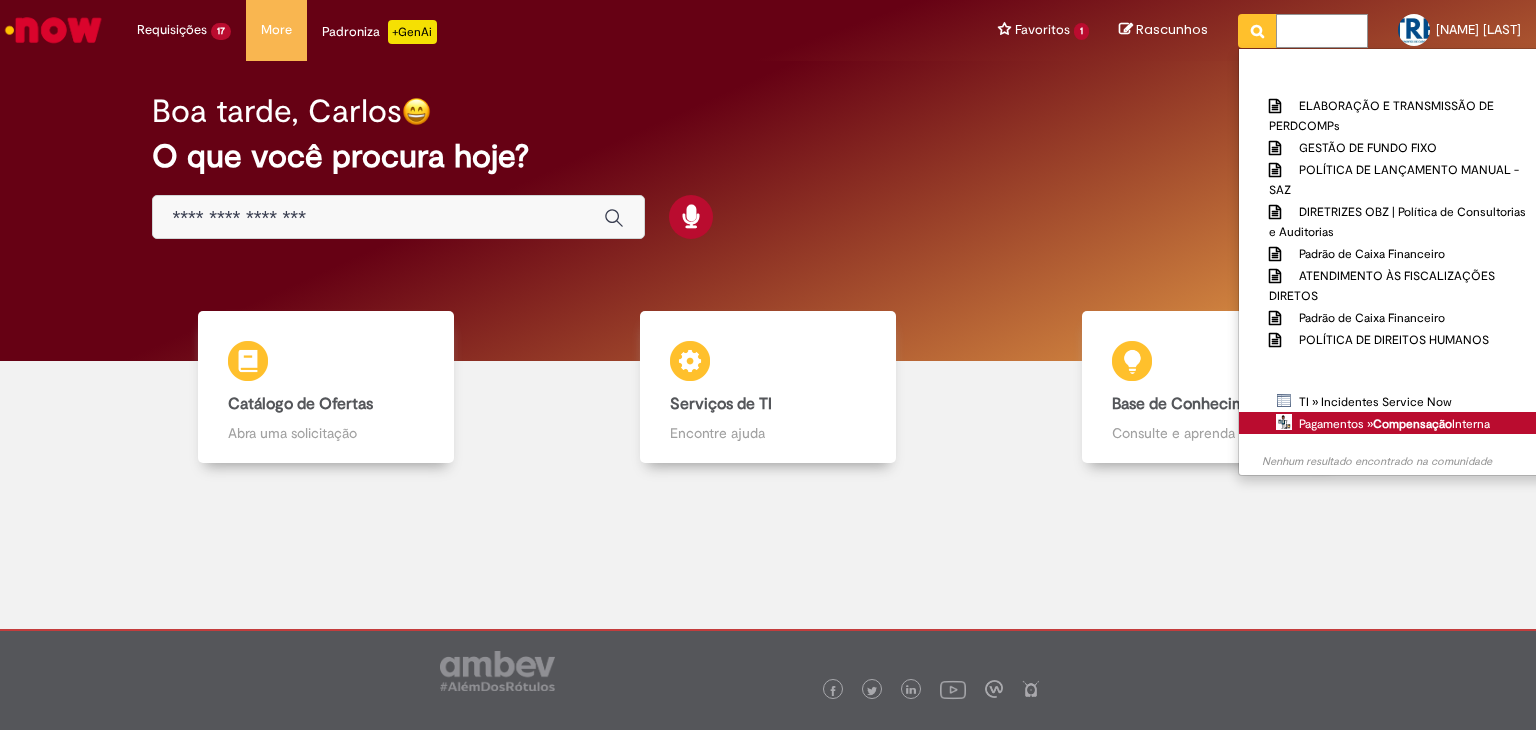 scroll, scrollTop: 0, scrollLeft: 0, axis: both 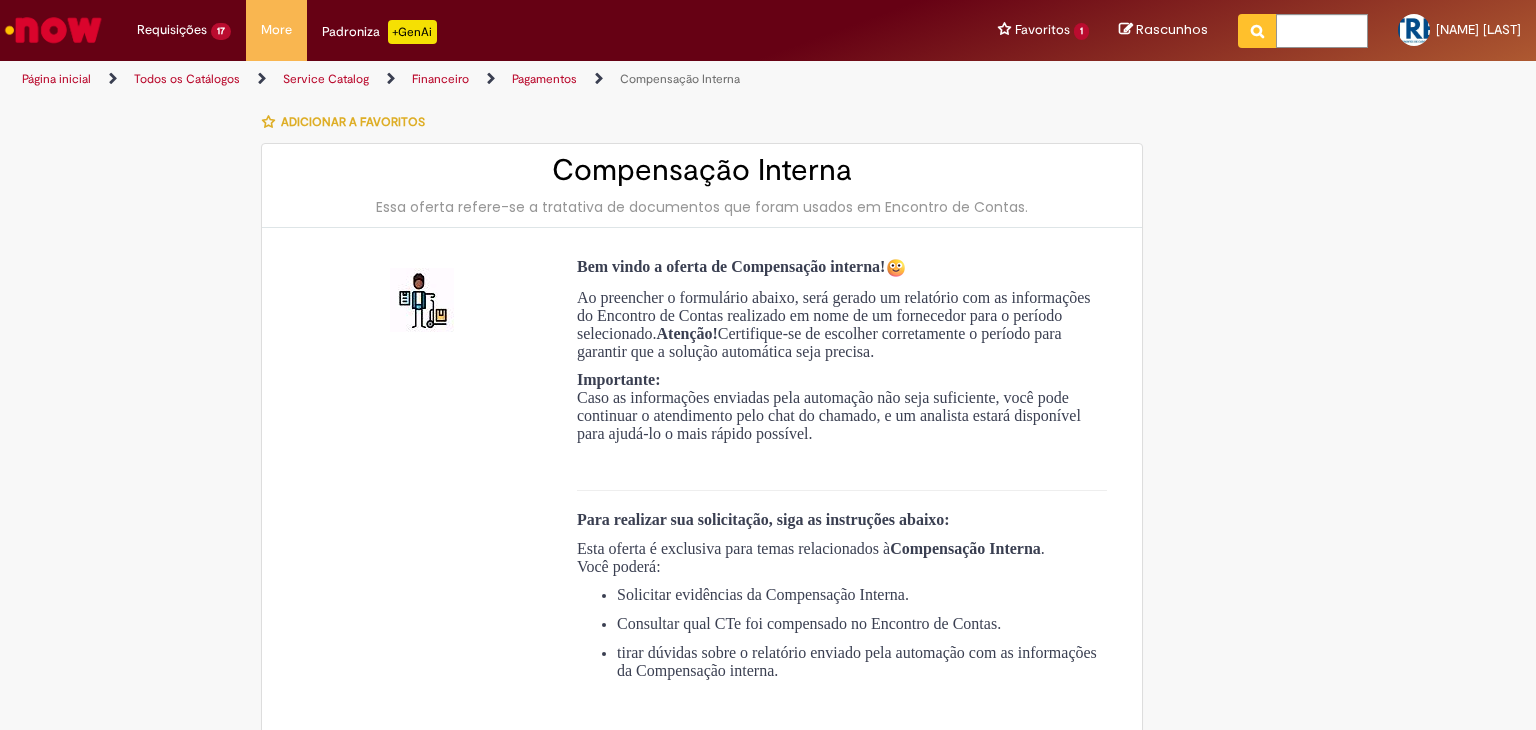 type on "**********" 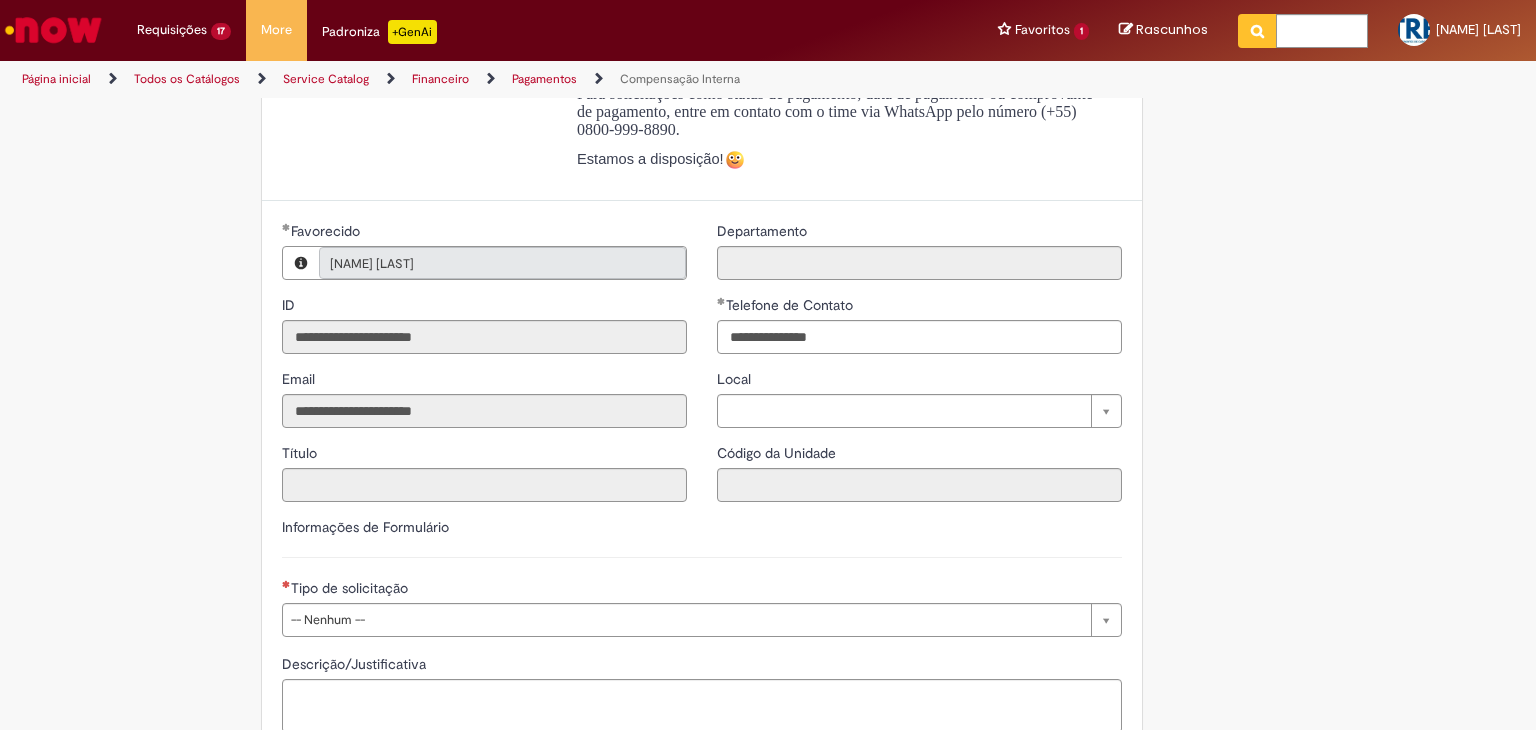scroll, scrollTop: 800, scrollLeft: 0, axis: vertical 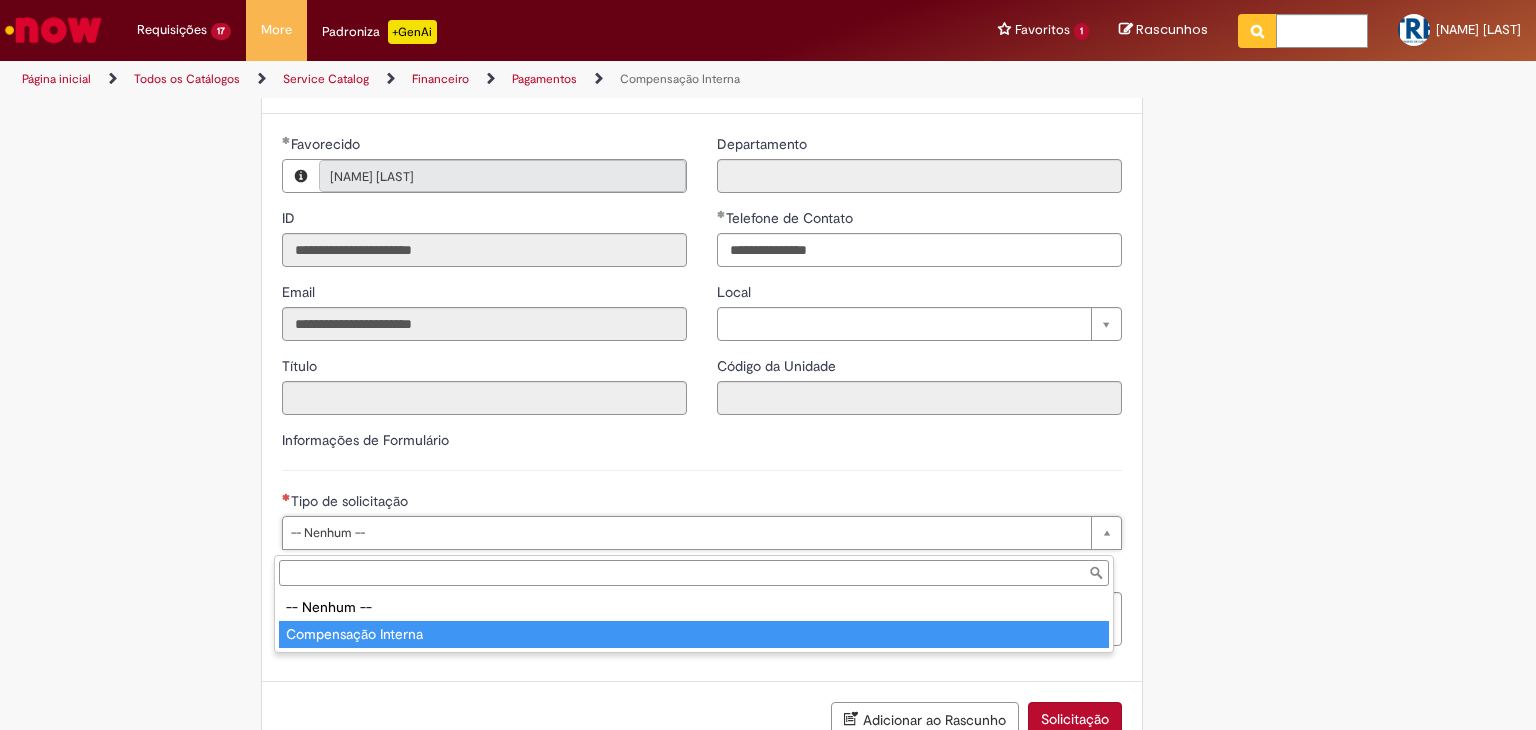type on "**********" 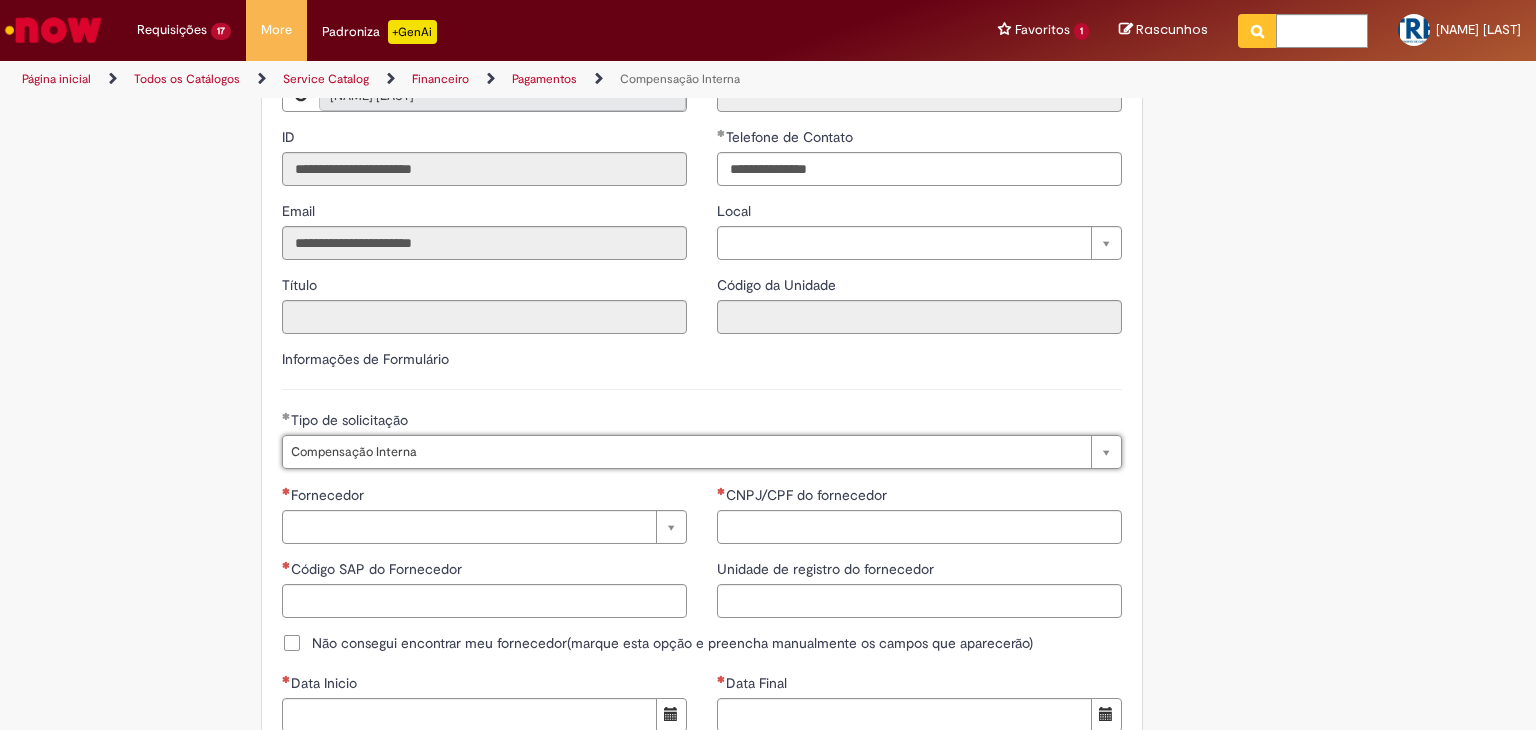scroll, scrollTop: 1000, scrollLeft: 0, axis: vertical 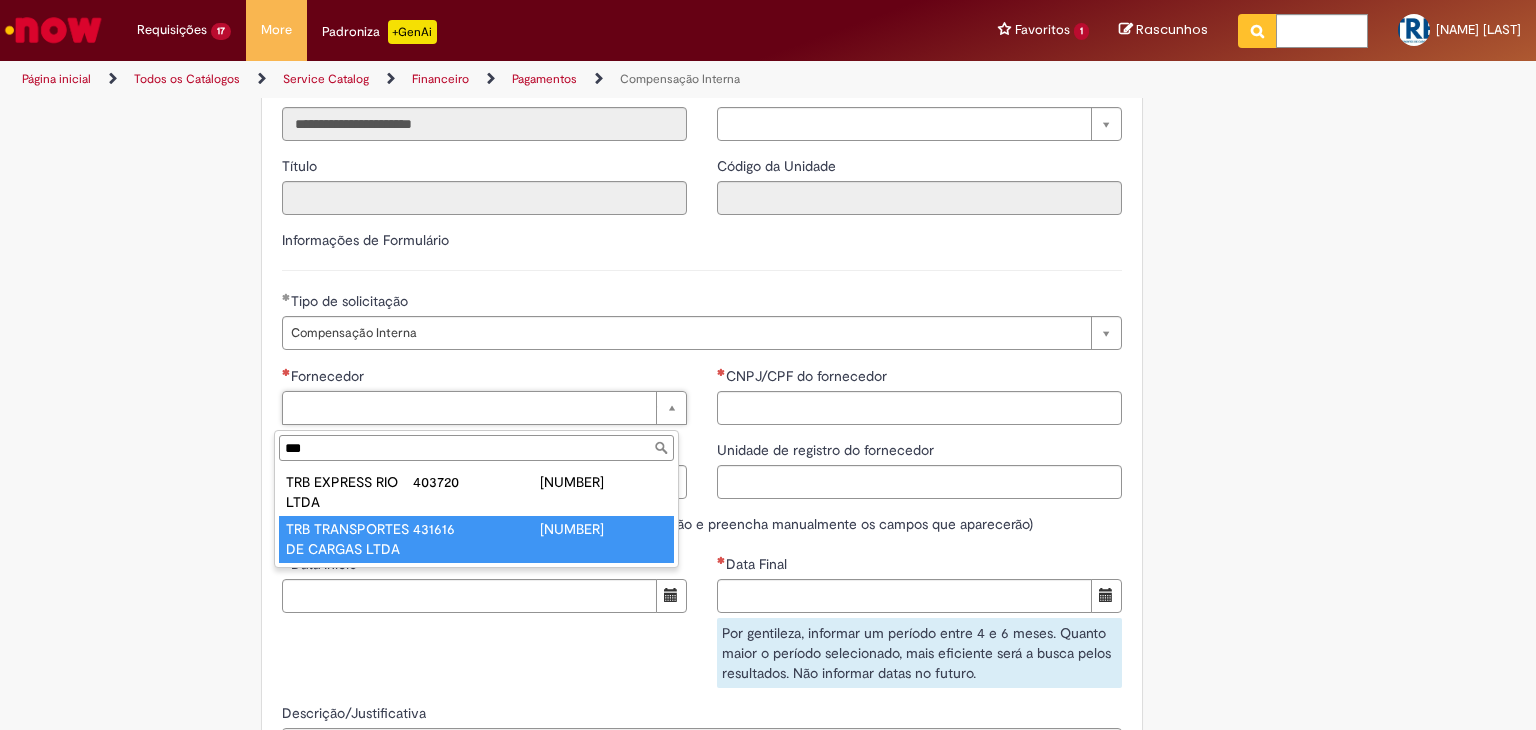 type on "***" 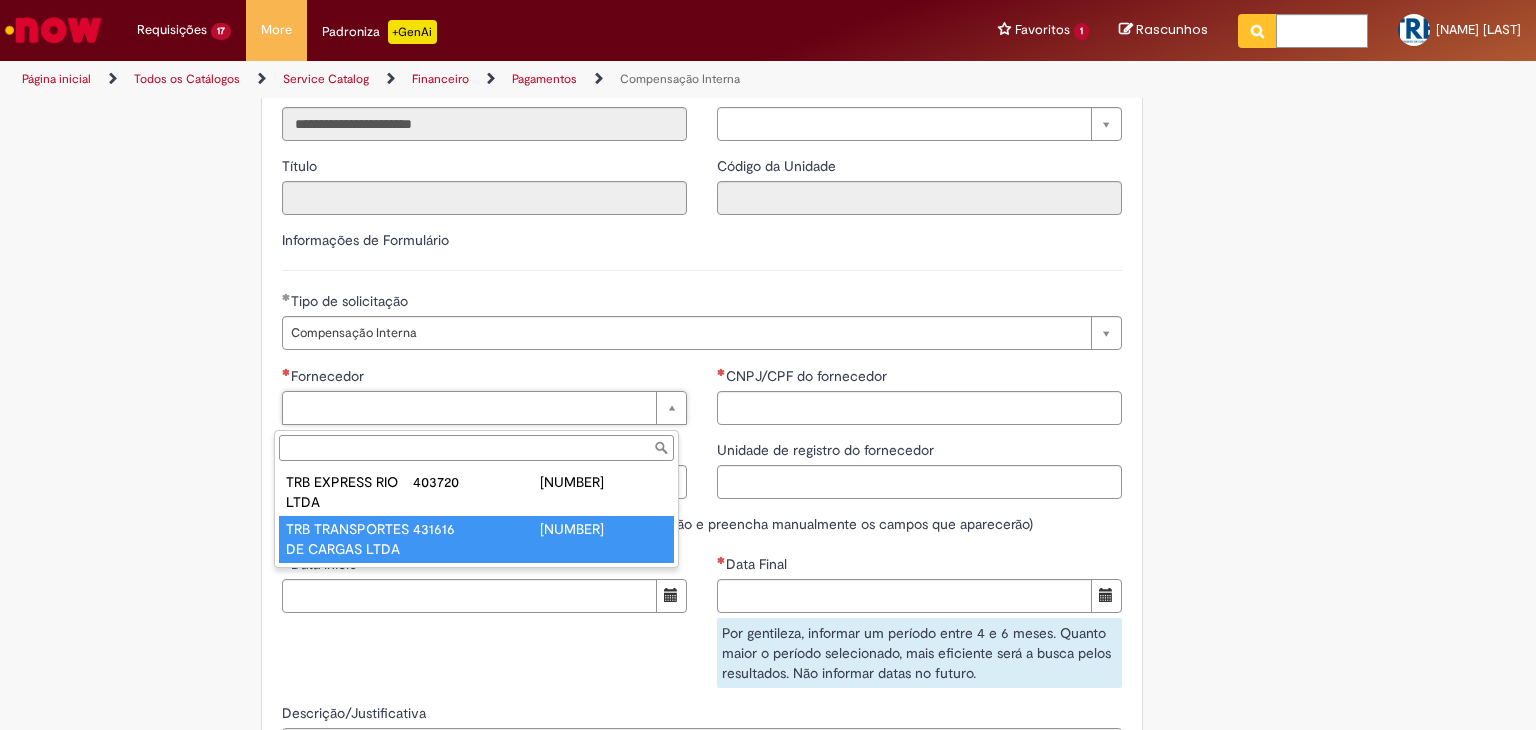 type on "******" 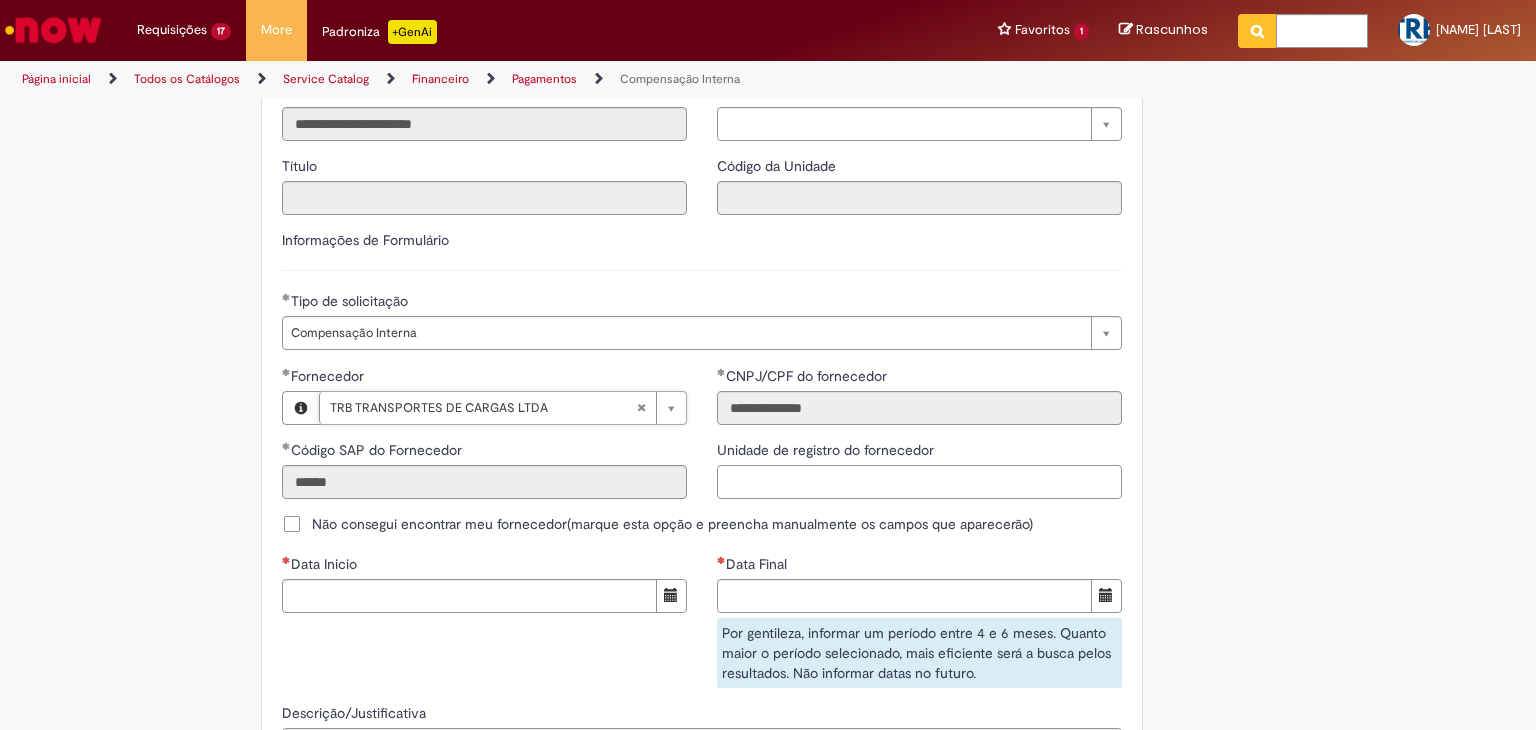 click on "Unidade de registro do fornecedor" at bounding box center (919, 482) 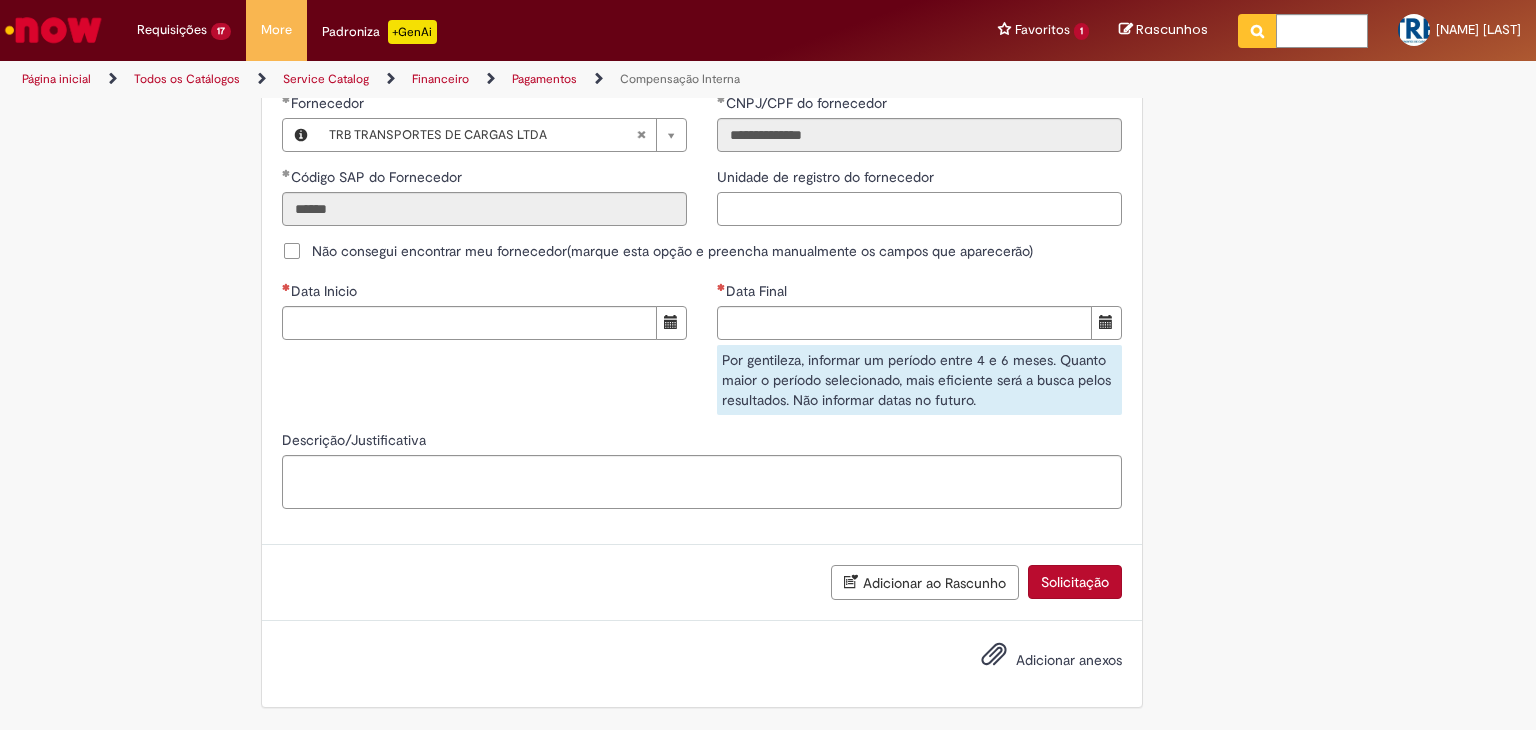 scroll, scrollTop: 1280, scrollLeft: 0, axis: vertical 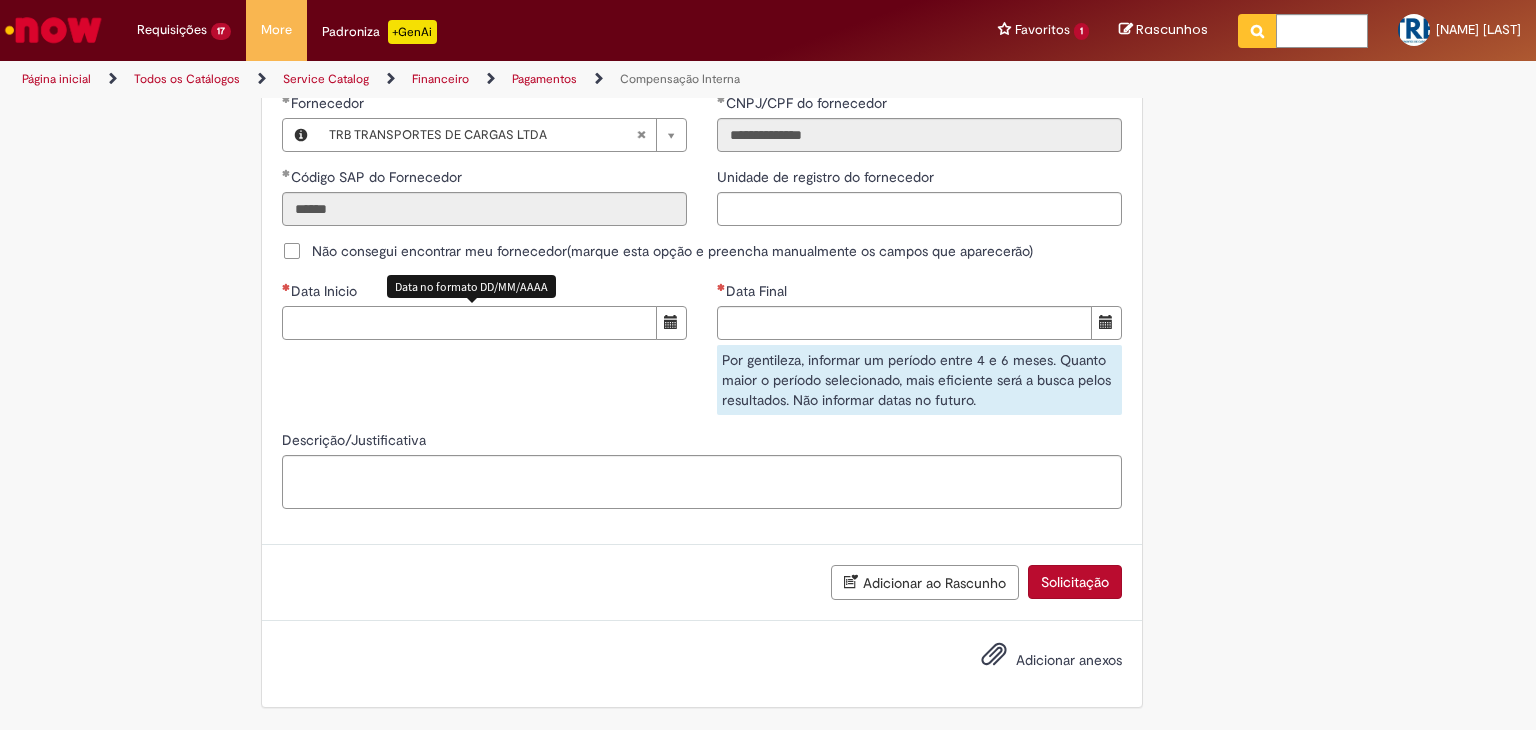 click on "Data Inicio" at bounding box center (469, 323) 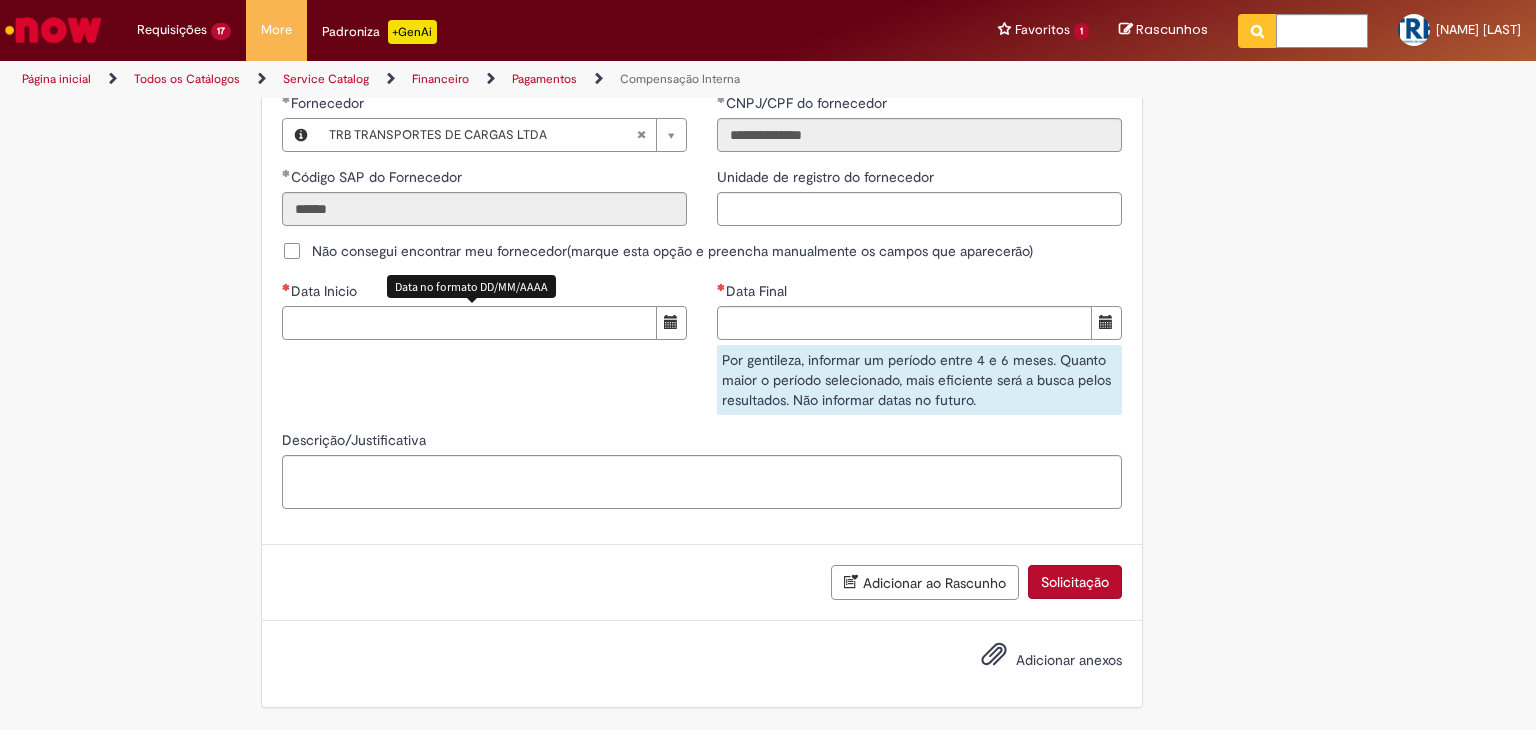 type on "**********" 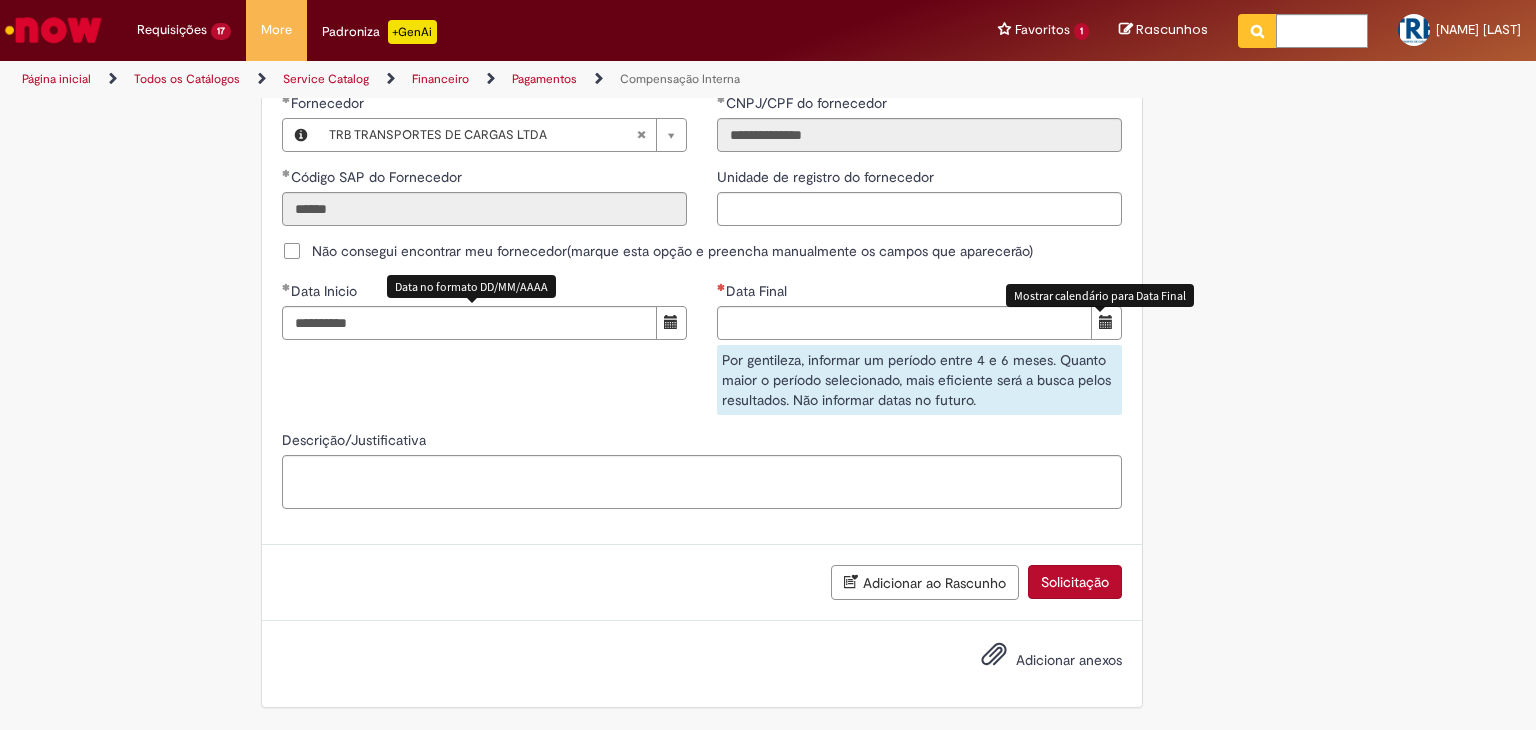 click at bounding box center (1106, 323) 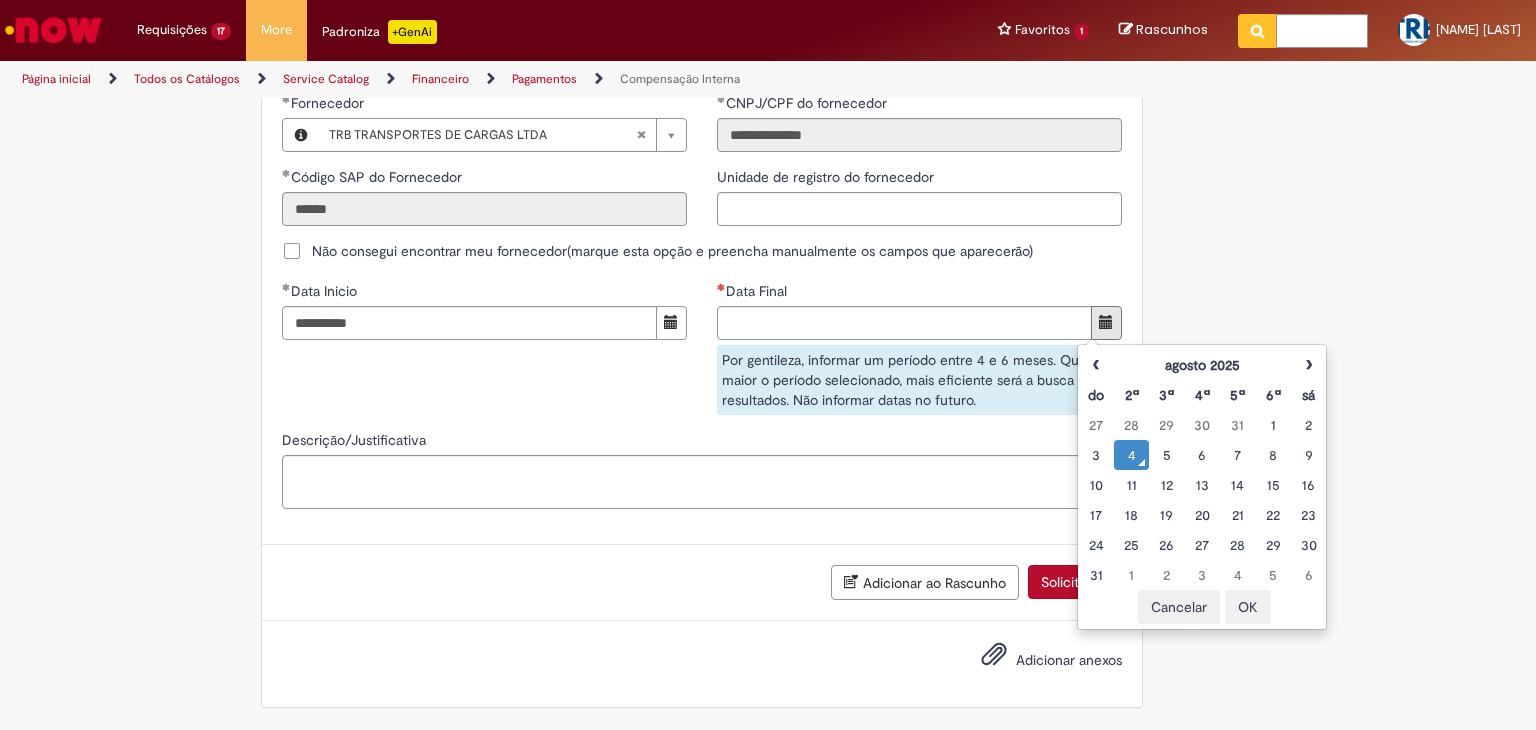 click on "4" at bounding box center (1131, 455) 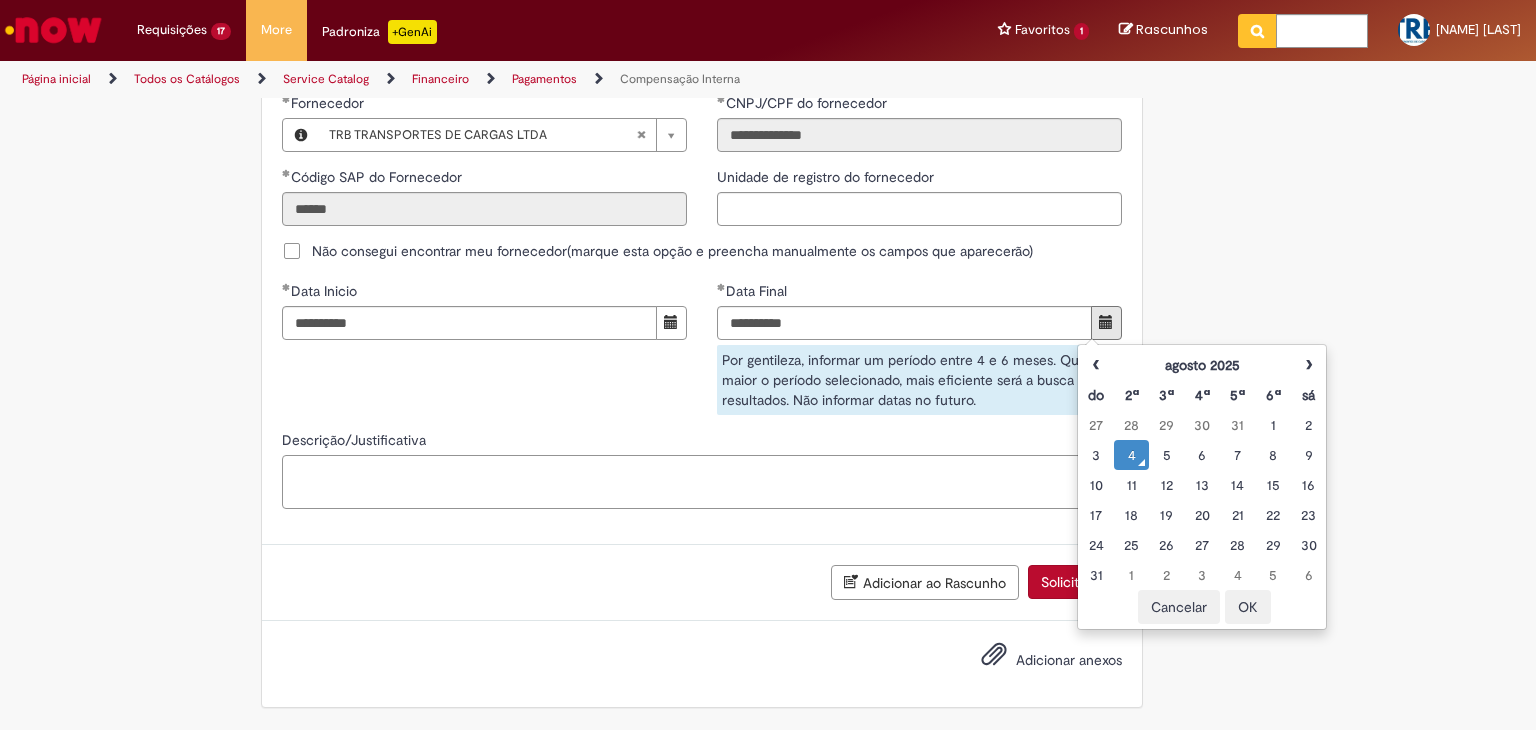 click on "Descrição/Justificativa" at bounding box center (702, 482) 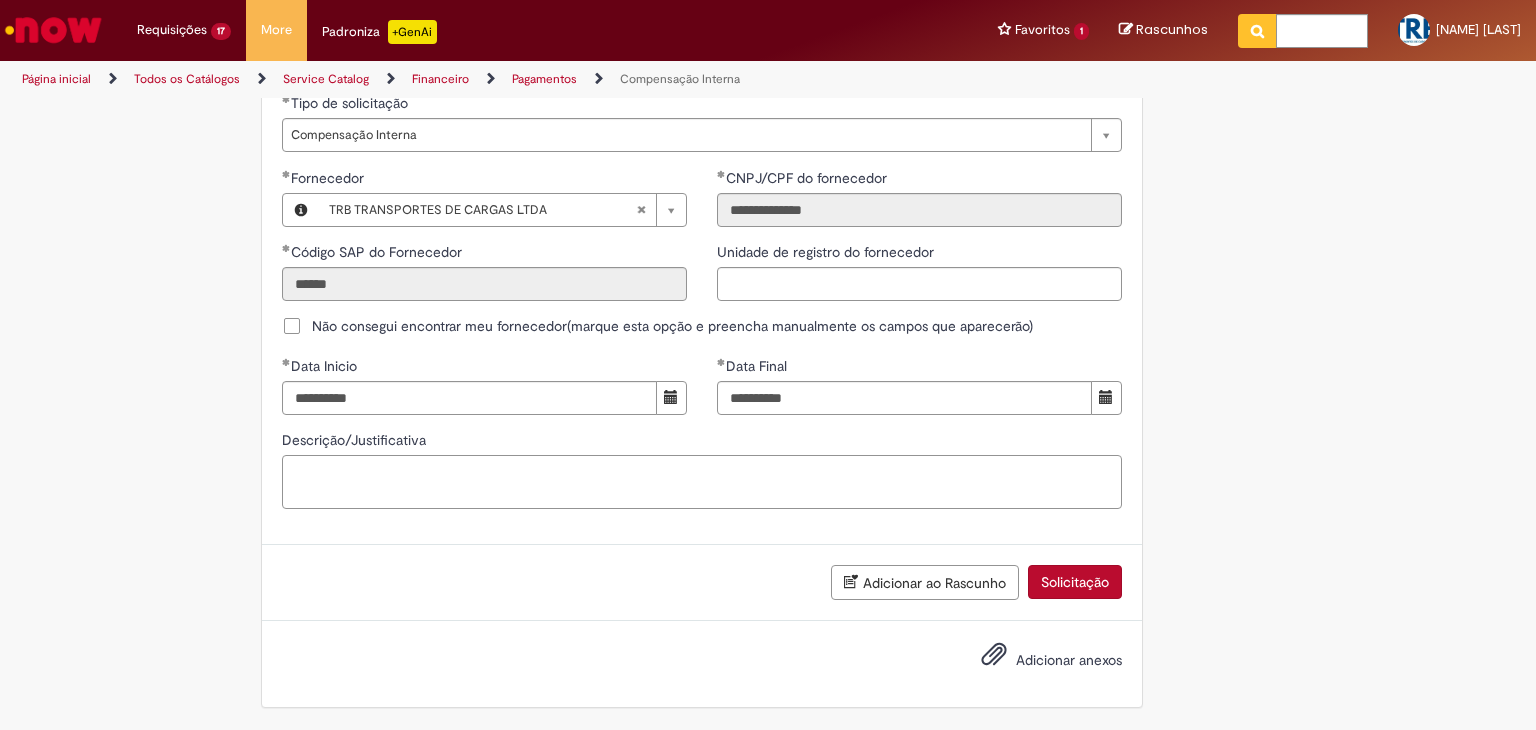 scroll, scrollTop: 1205, scrollLeft: 0, axis: vertical 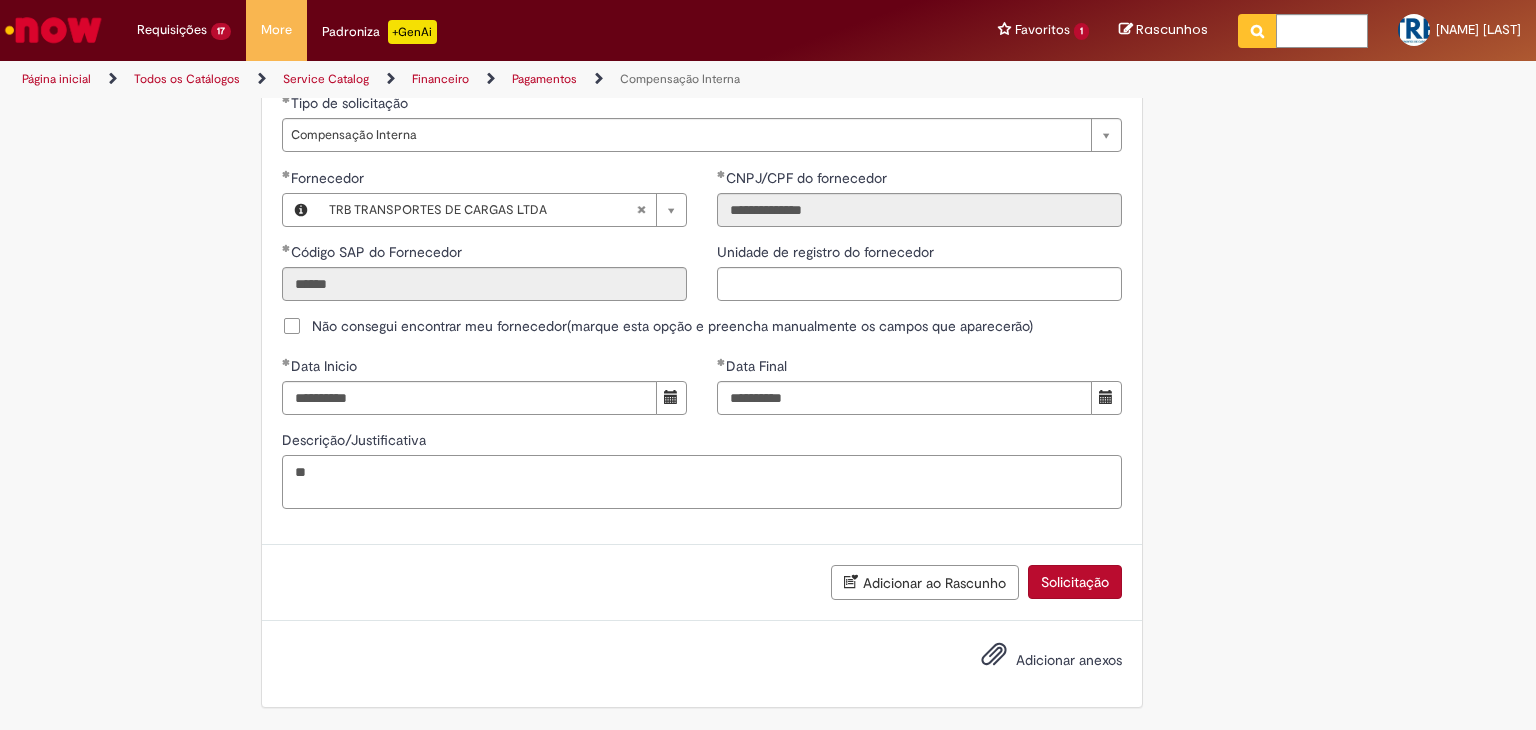 type on "*" 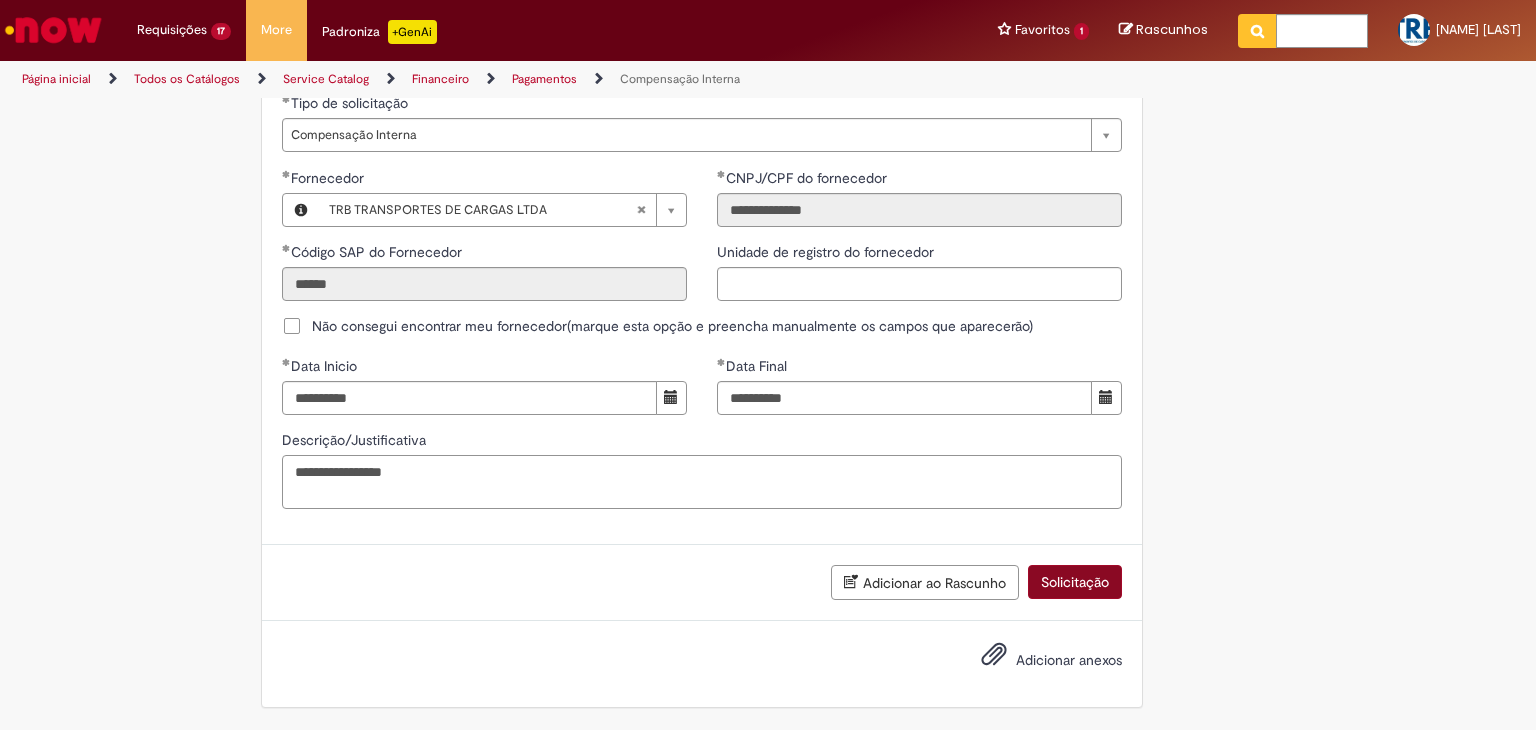 type on "**********" 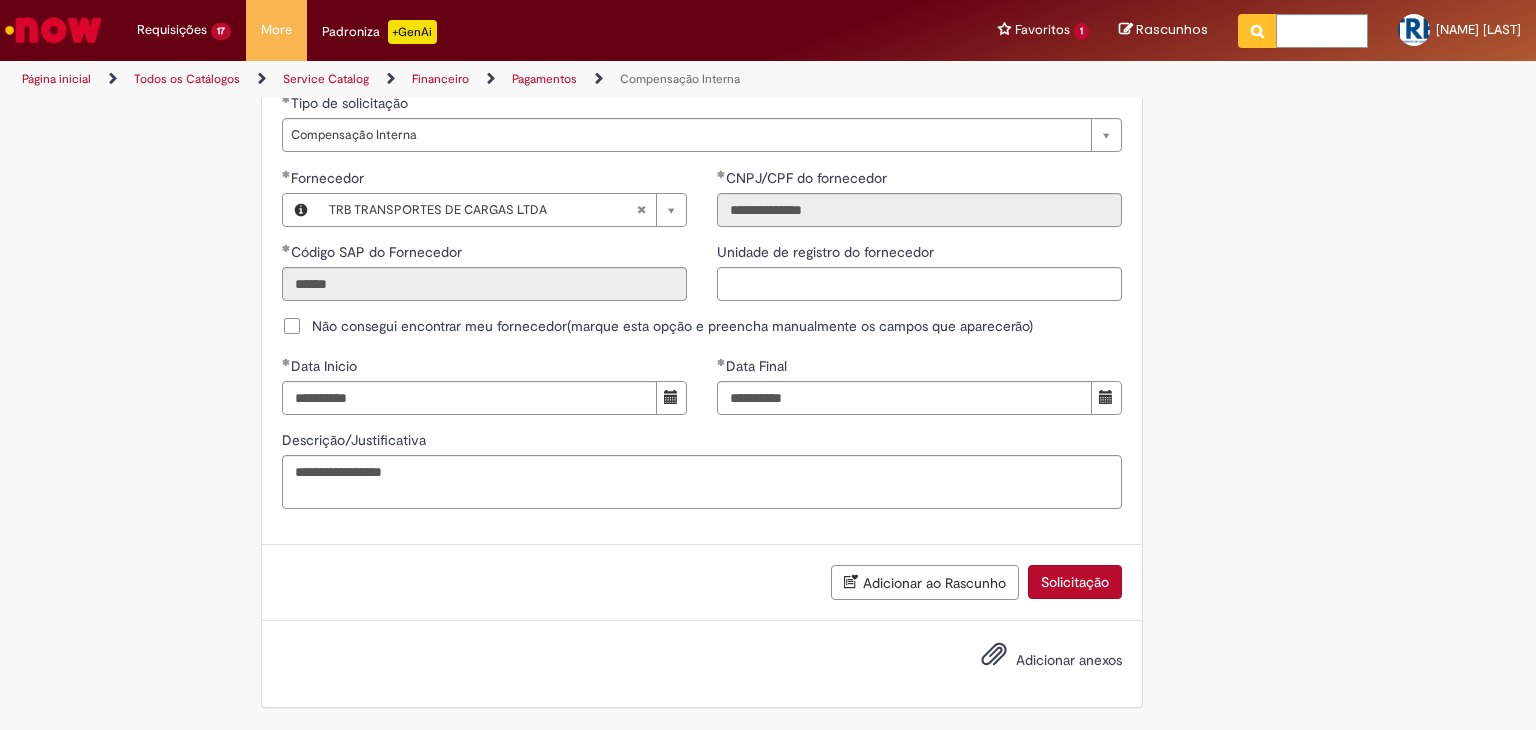 click on "Solicitação" at bounding box center (1075, 582) 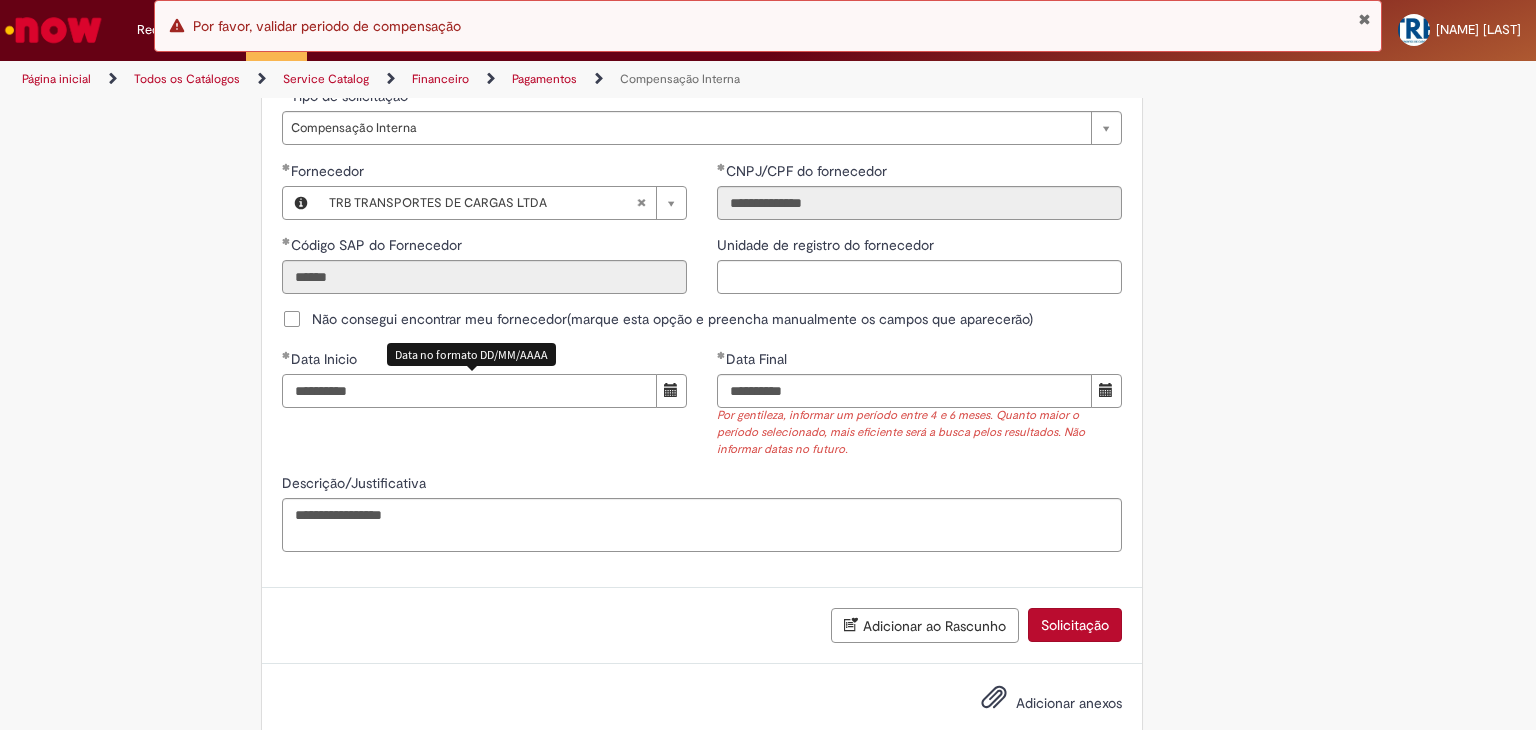 drag, startPoint x: 405, startPoint y: 389, endPoint x: 194, endPoint y: 389, distance: 211 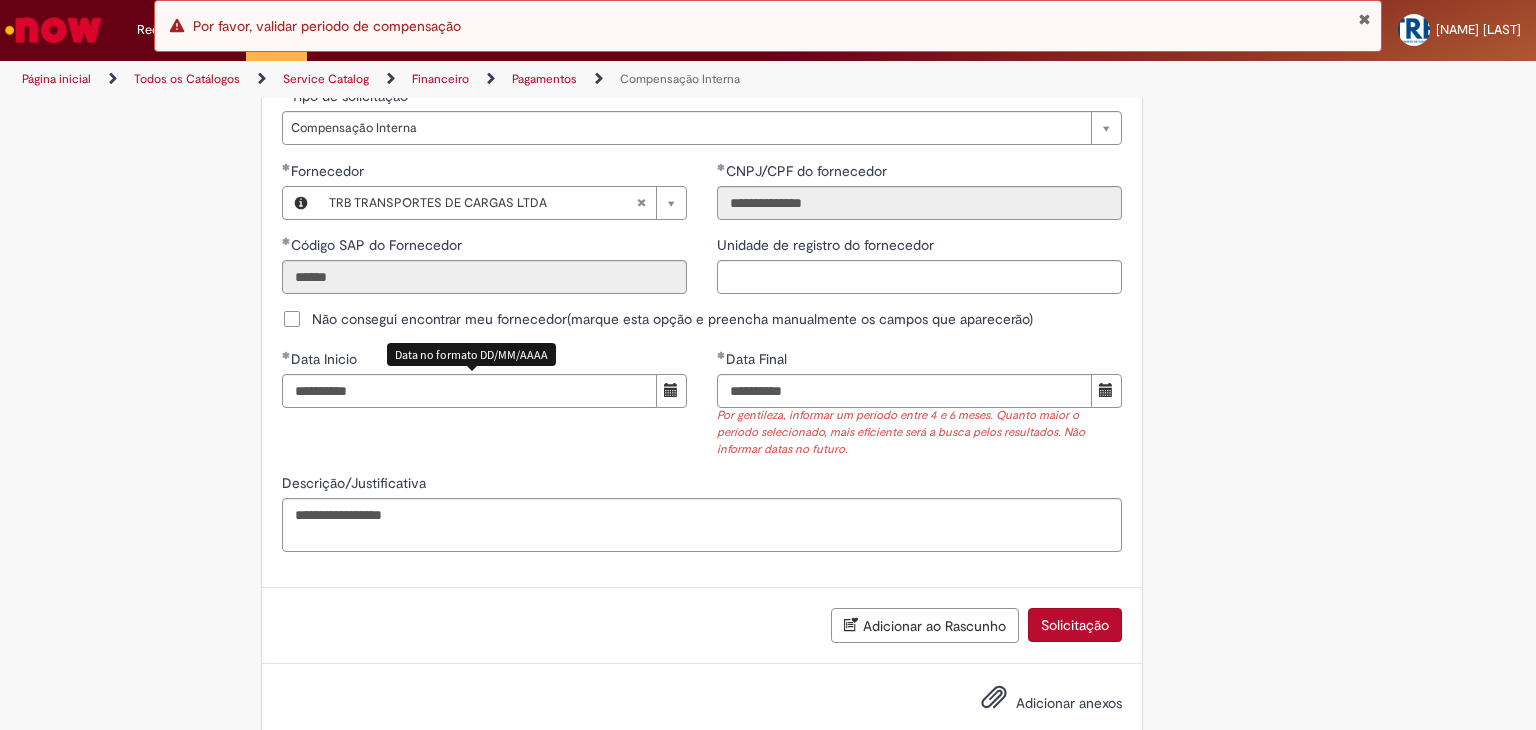 click on "Solicitação" at bounding box center (1075, 625) 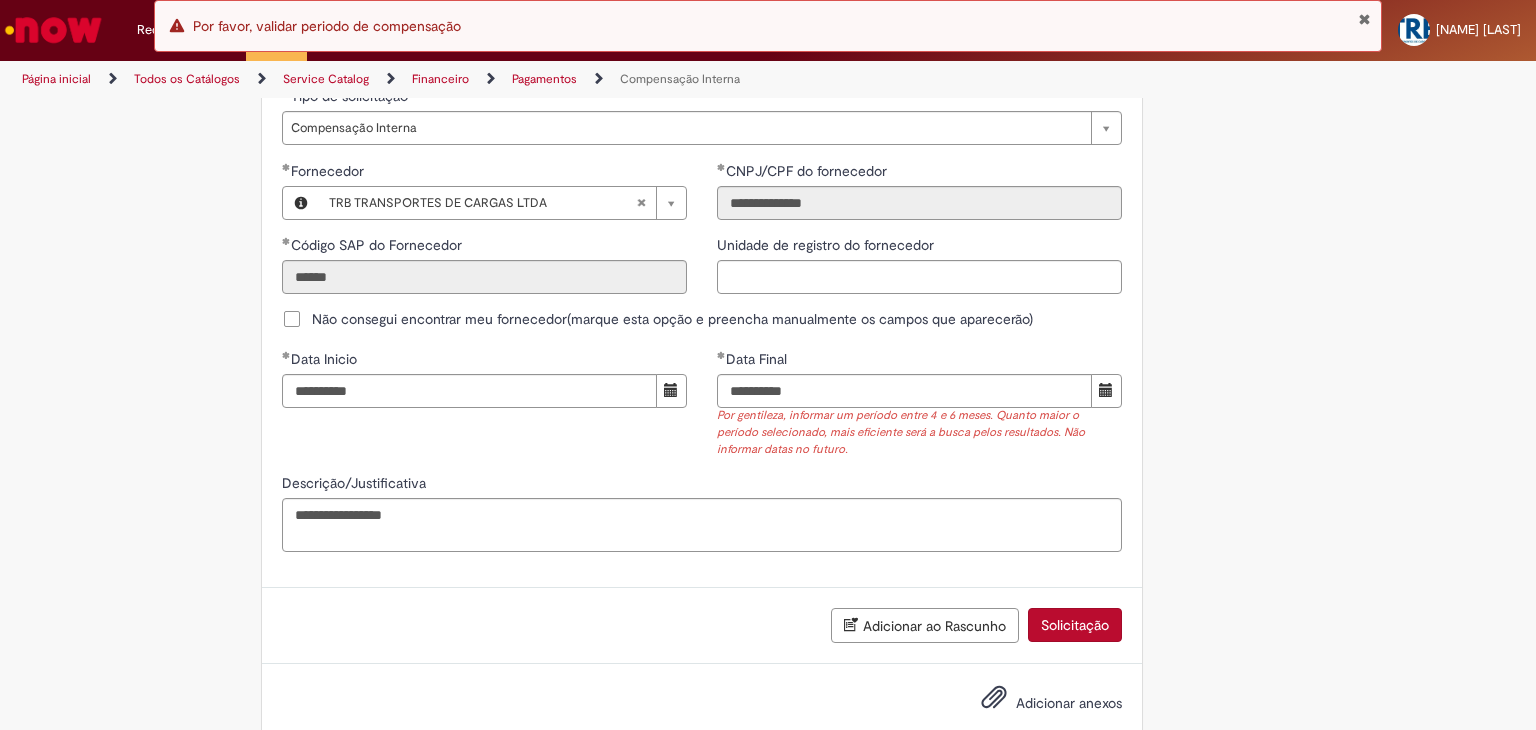click at bounding box center (1364, 19) 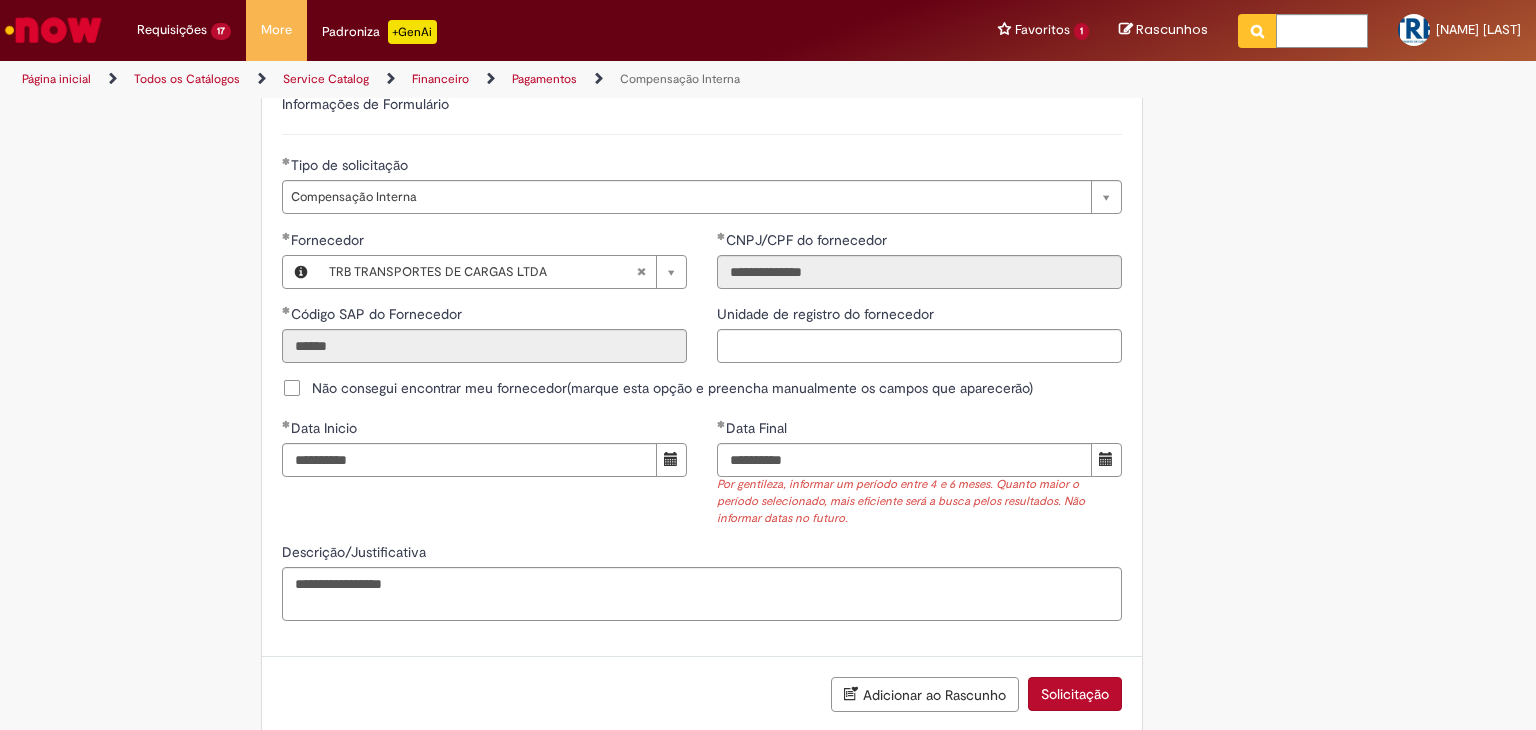 scroll, scrollTop: 1200, scrollLeft: 0, axis: vertical 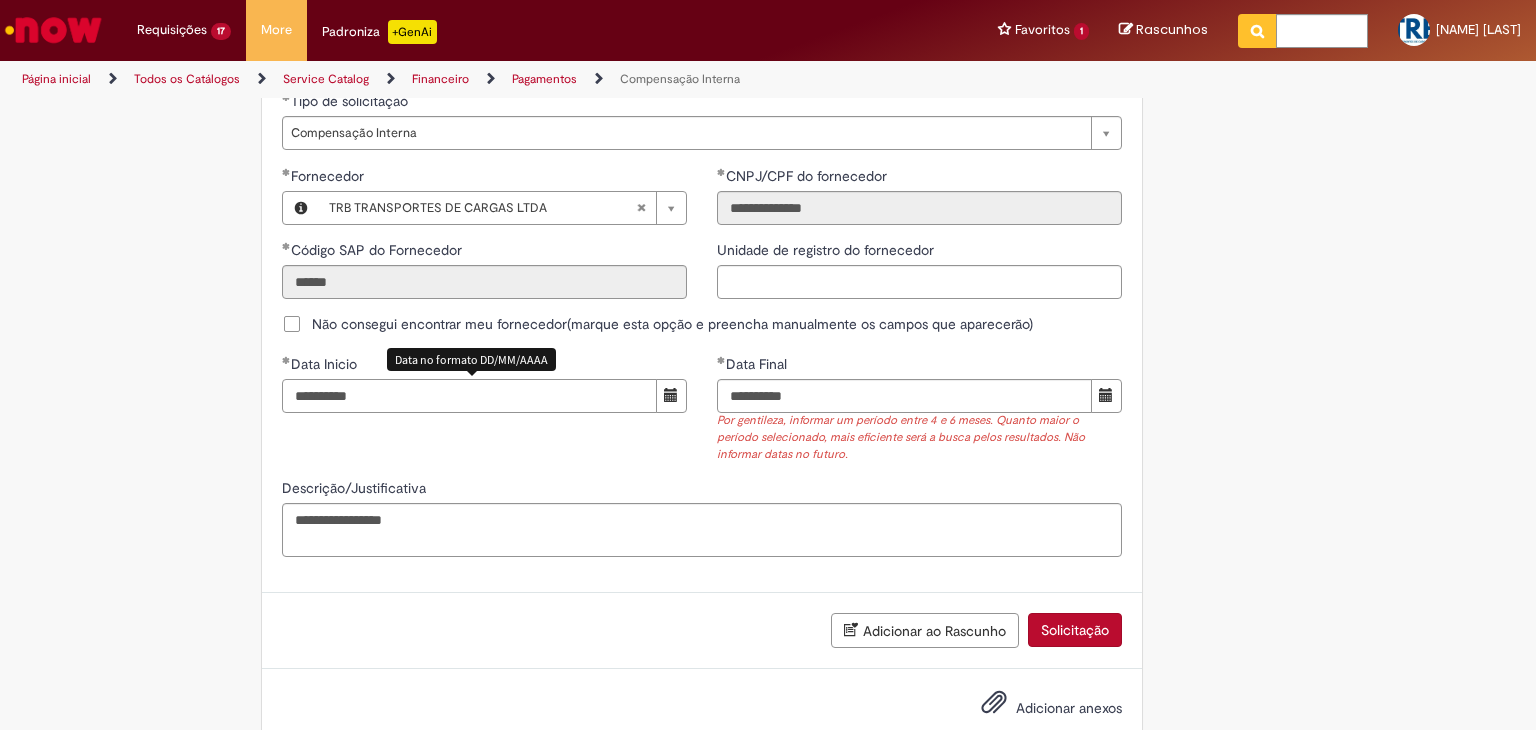 click on "**********" at bounding box center (469, 396) 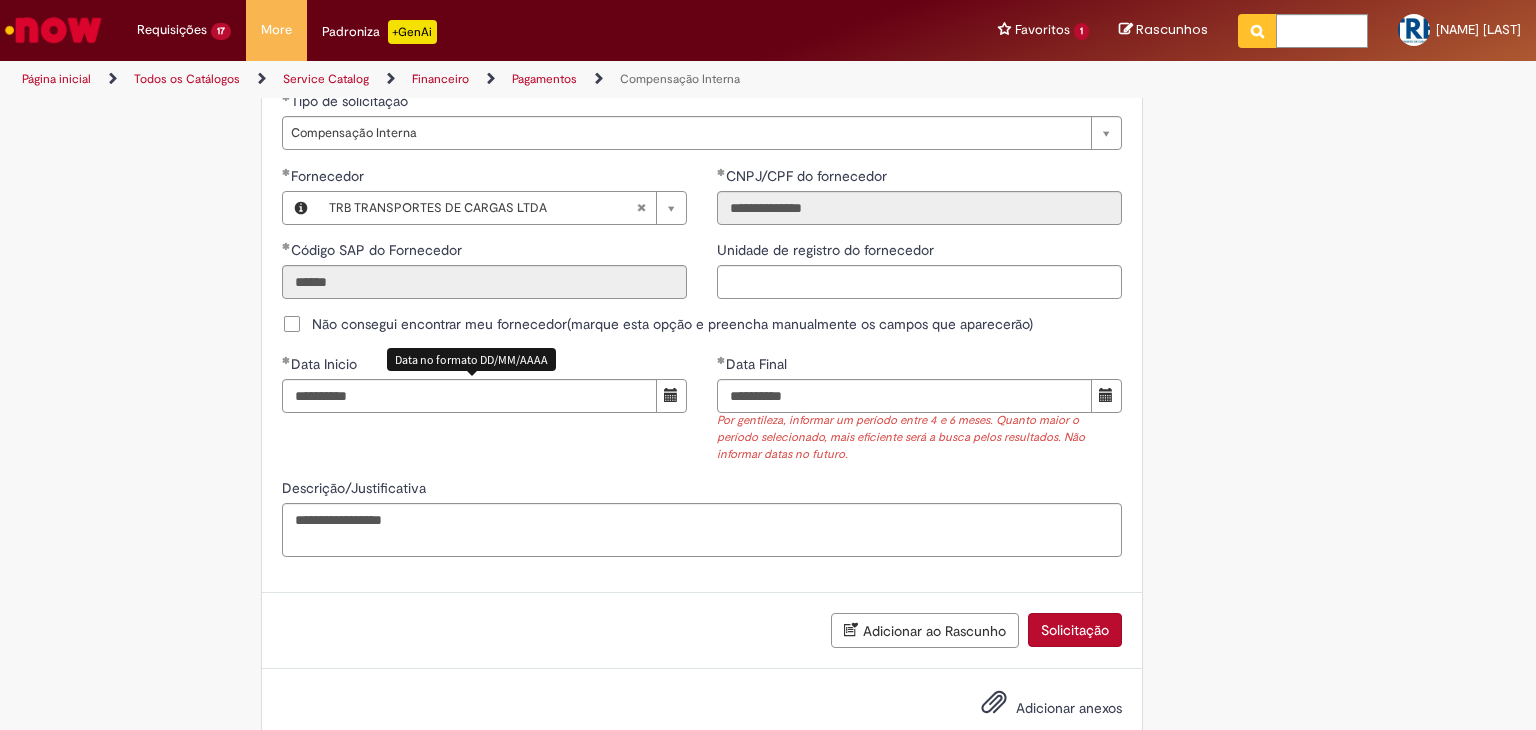 click on "Solicitação" at bounding box center [1075, 630] 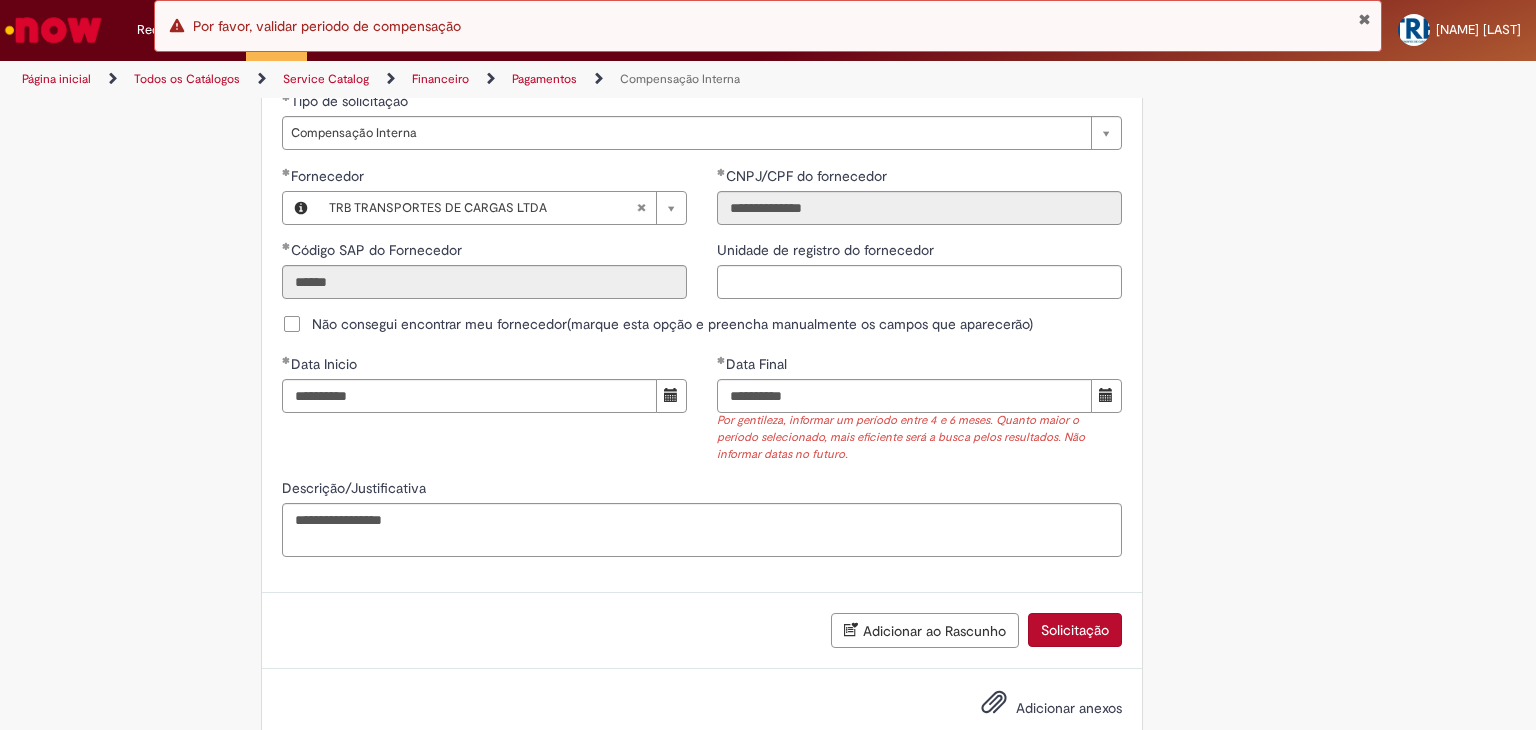 click on "Erro 			 Por favor, validar periodo de compensação" at bounding box center [768, 26] 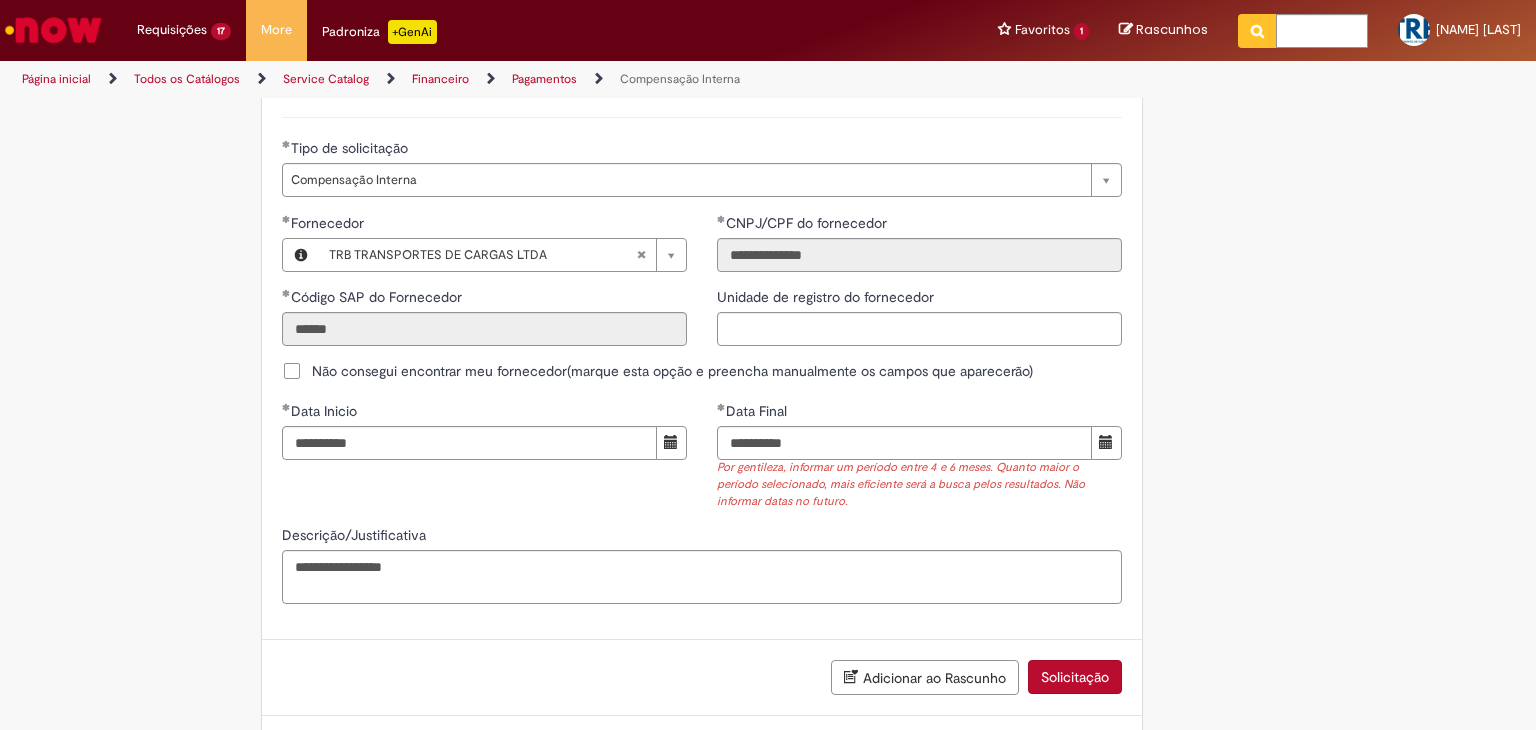 scroll, scrollTop: 1255, scrollLeft: 0, axis: vertical 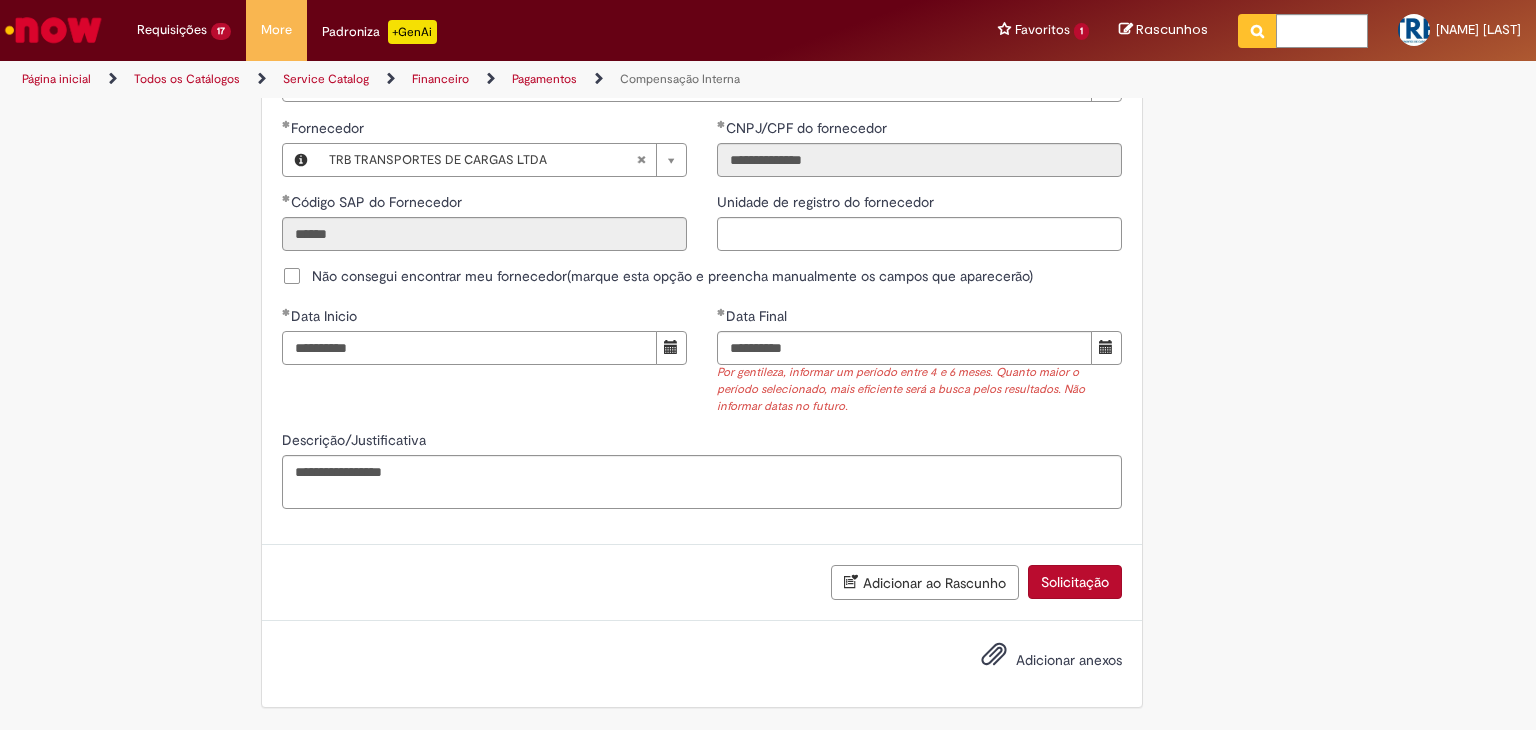 click on "**********" at bounding box center [469, 348] 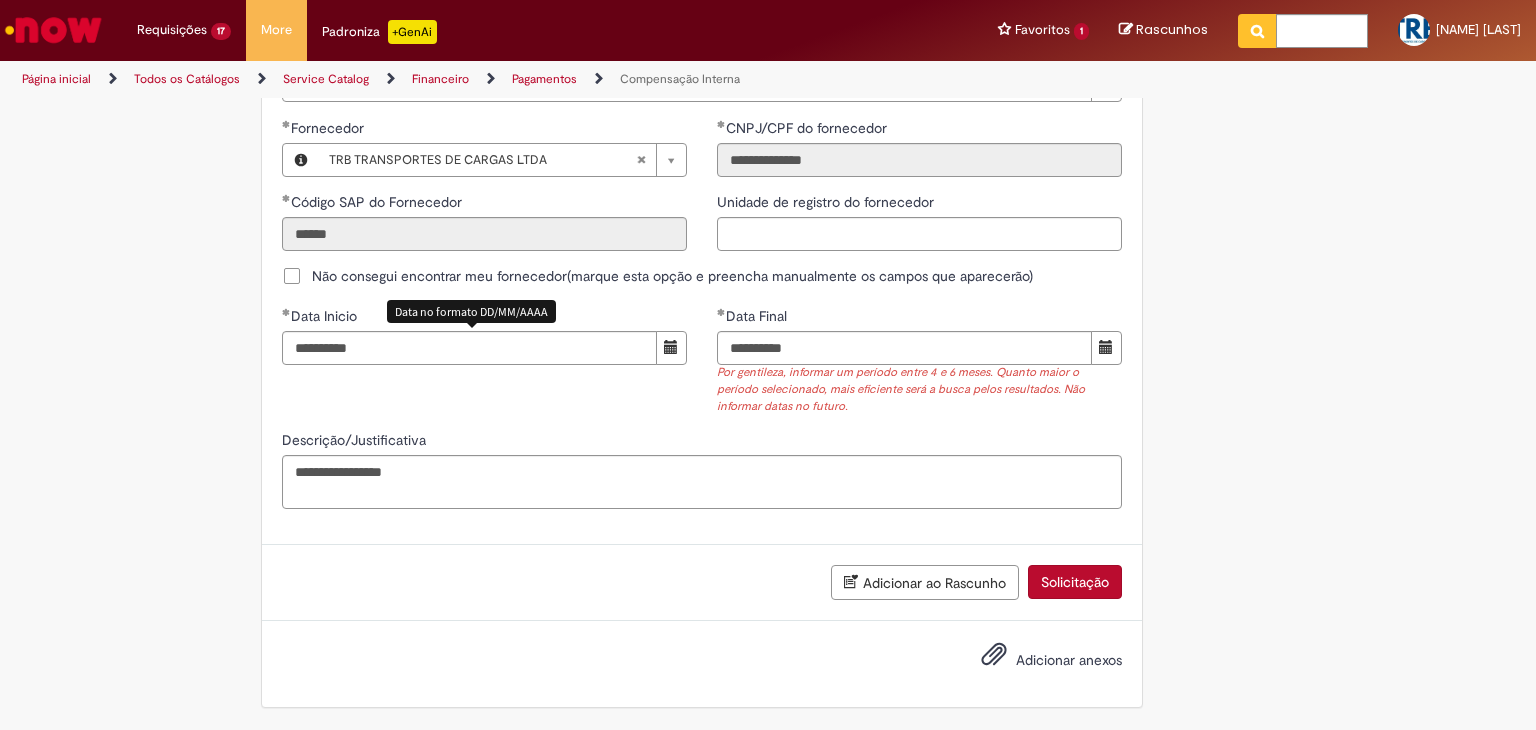 click on "Solicitação" at bounding box center (1075, 582) 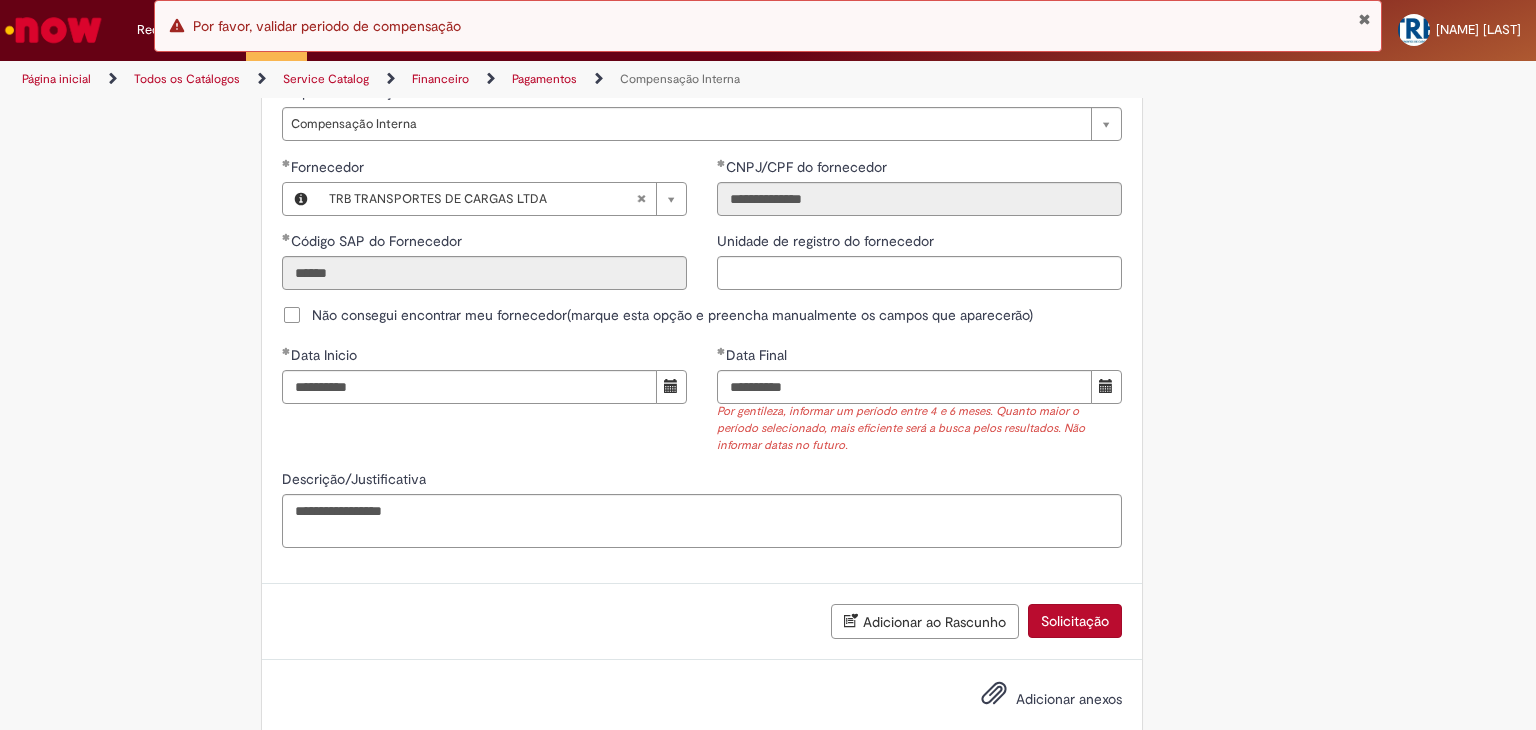 scroll, scrollTop: 1255, scrollLeft: 0, axis: vertical 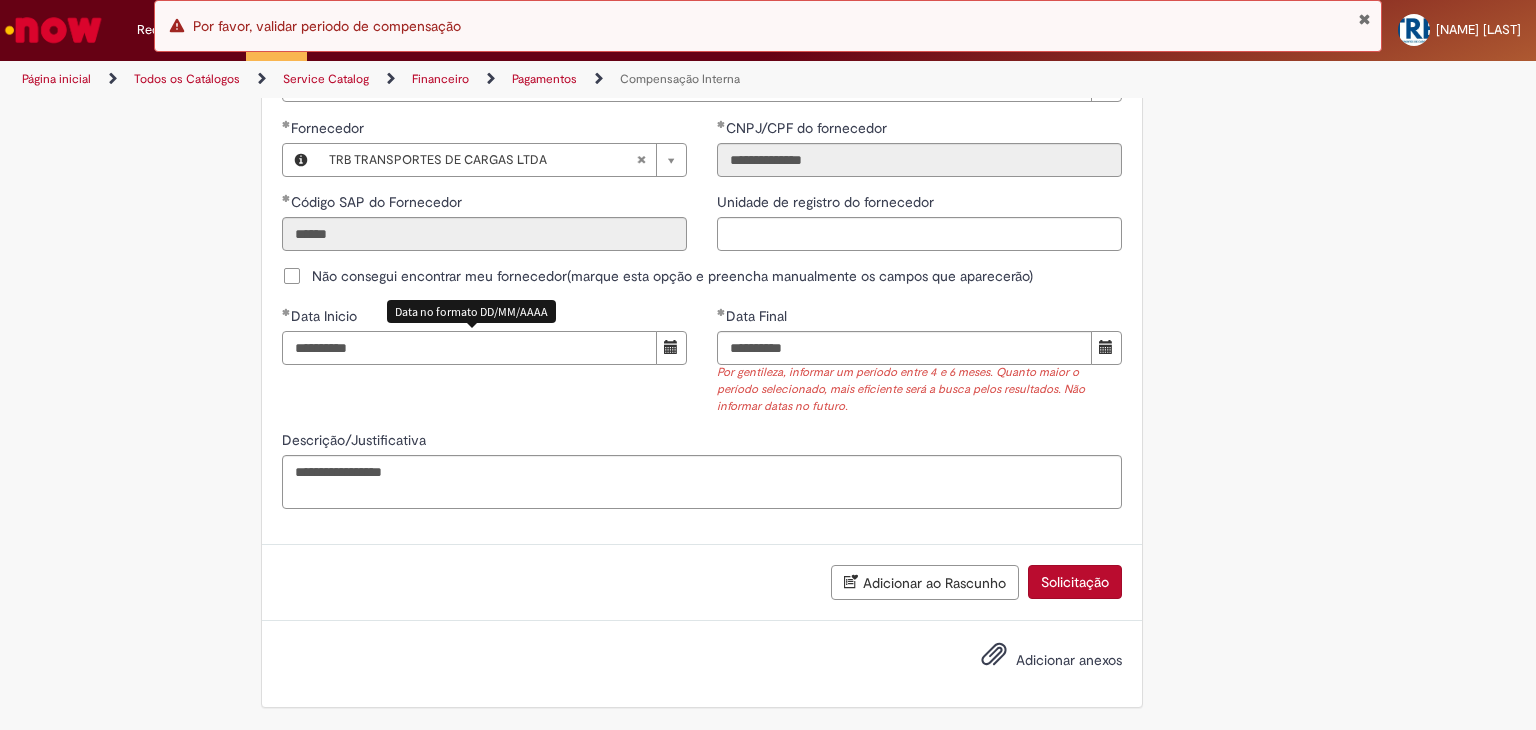 click on "**********" at bounding box center [469, 348] 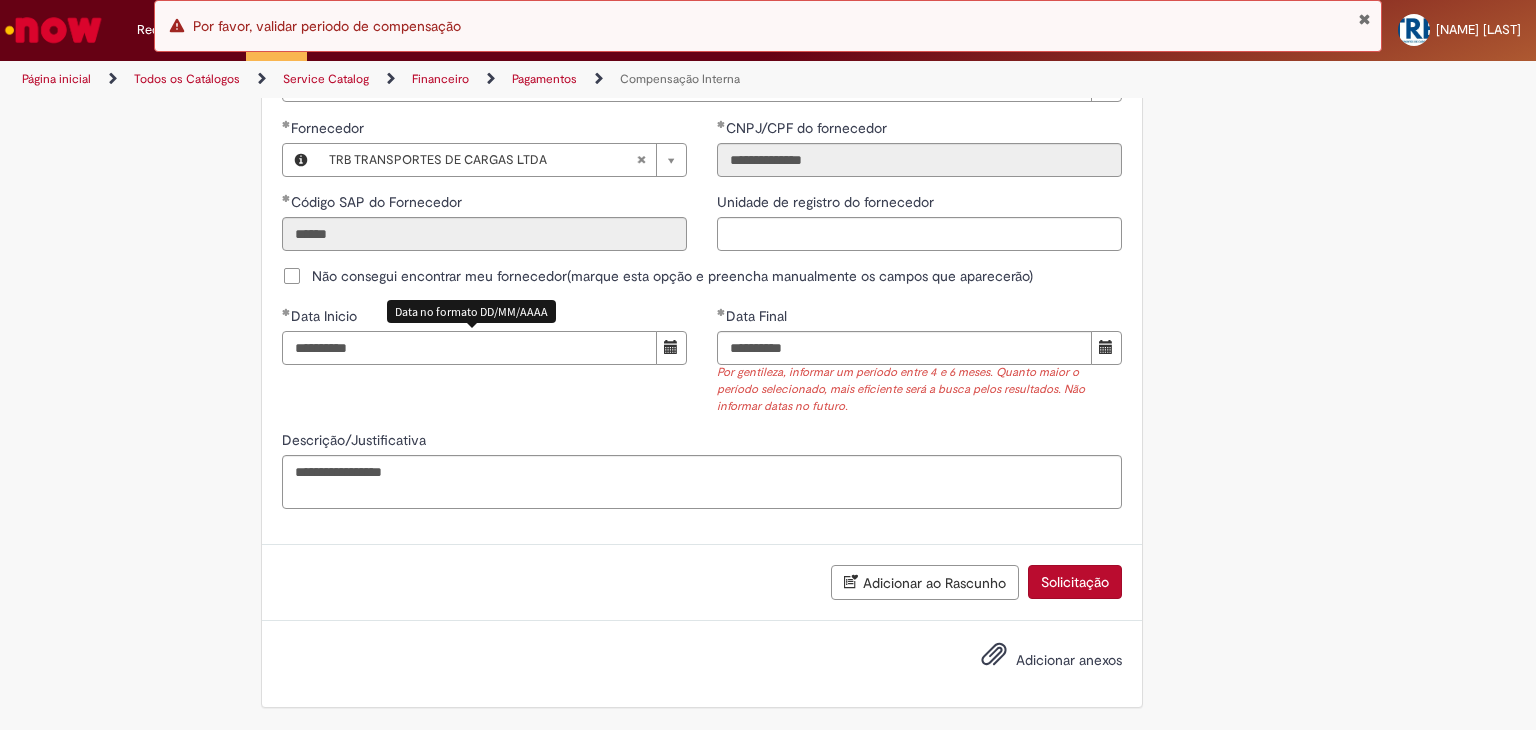 click on "**********" at bounding box center (469, 348) 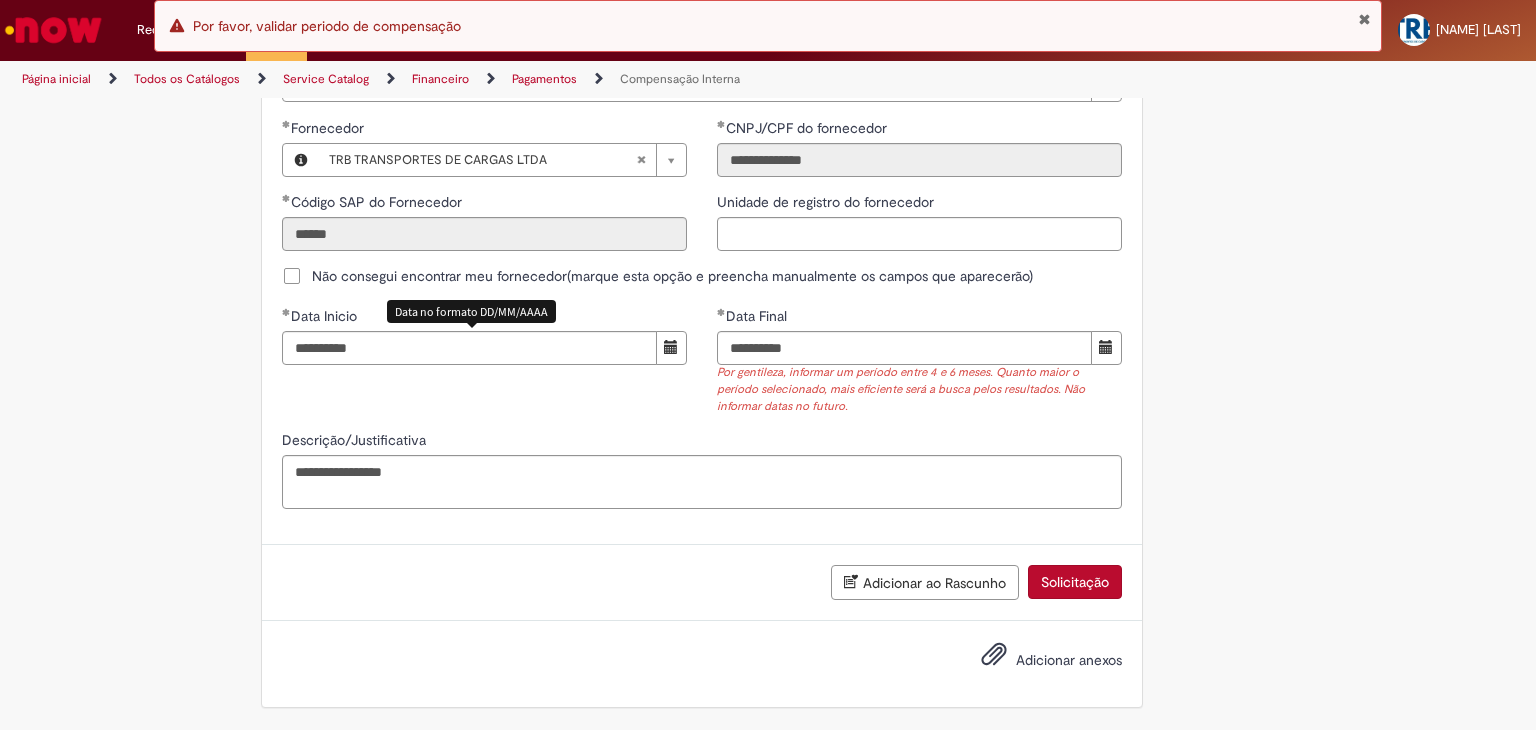 click on "Solicitação" at bounding box center [1075, 582] 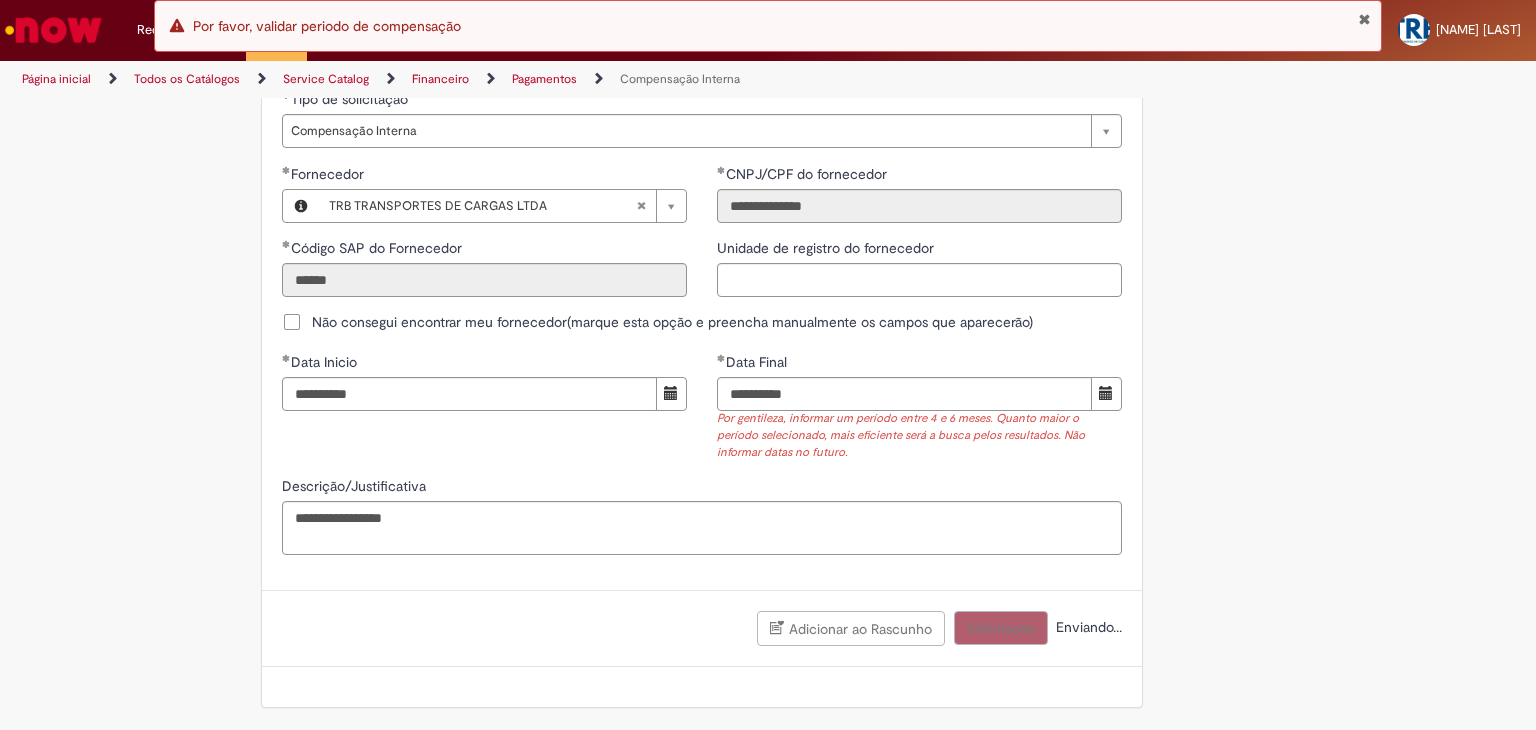 scroll, scrollTop: 1255, scrollLeft: 0, axis: vertical 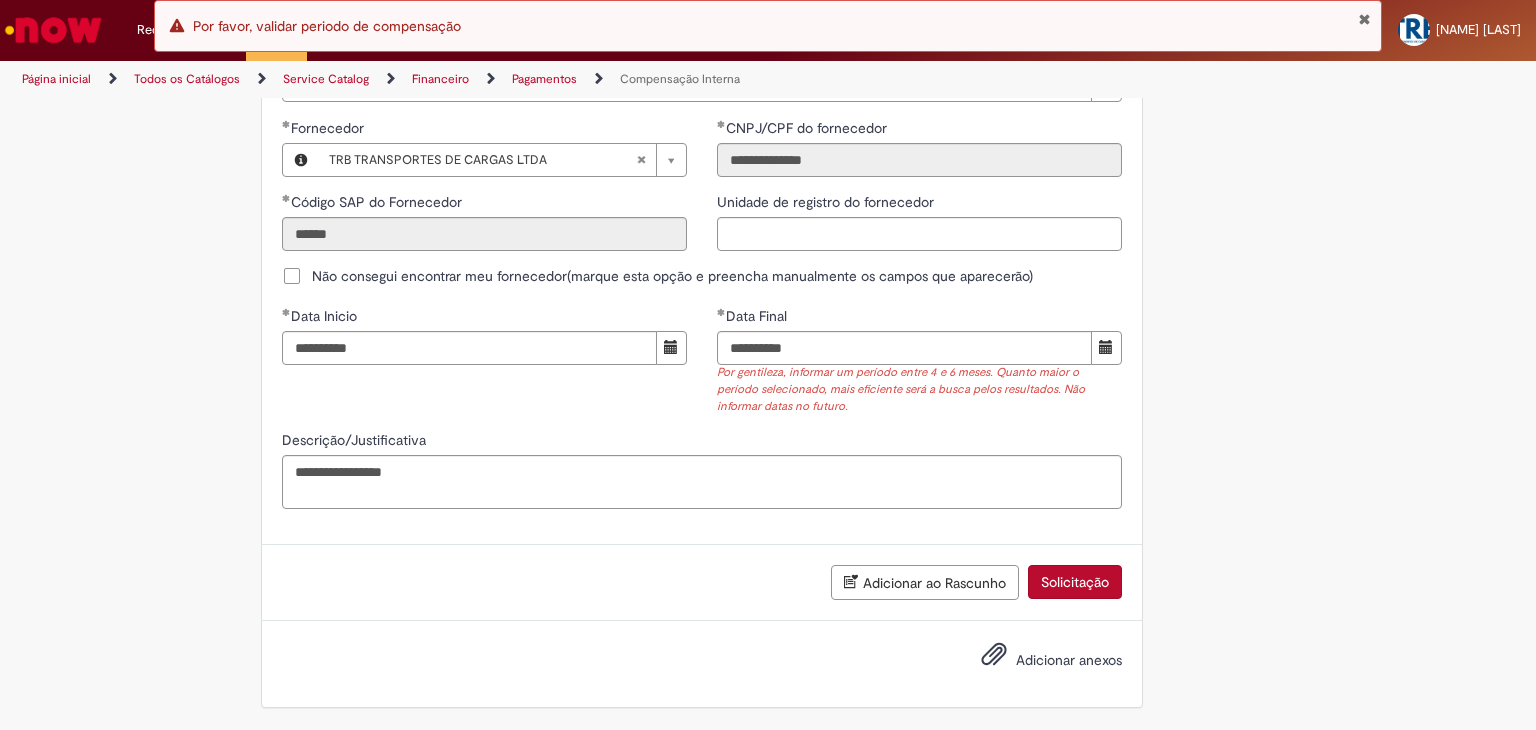 click at bounding box center [1364, 19] 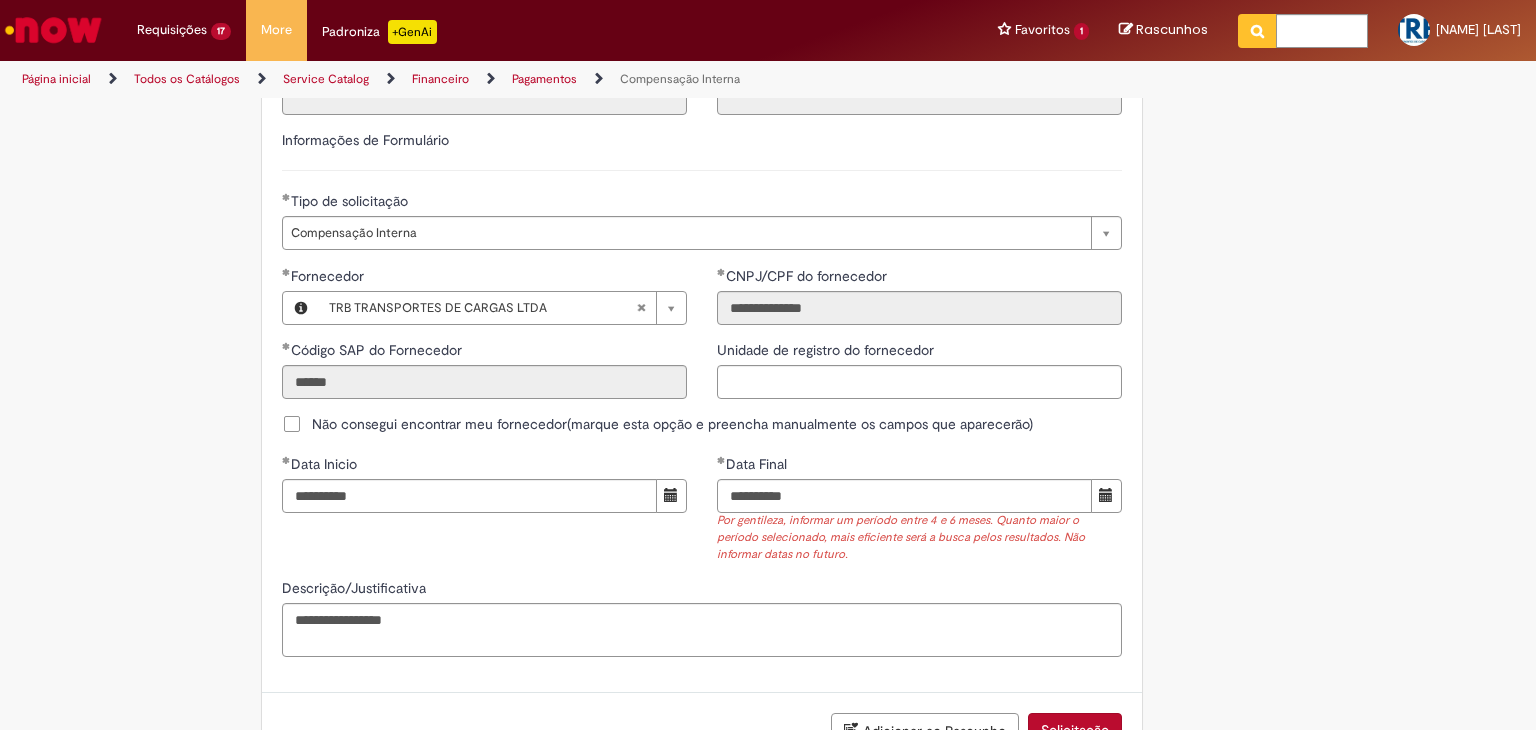 scroll, scrollTop: 1200, scrollLeft: 0, axis: vertical 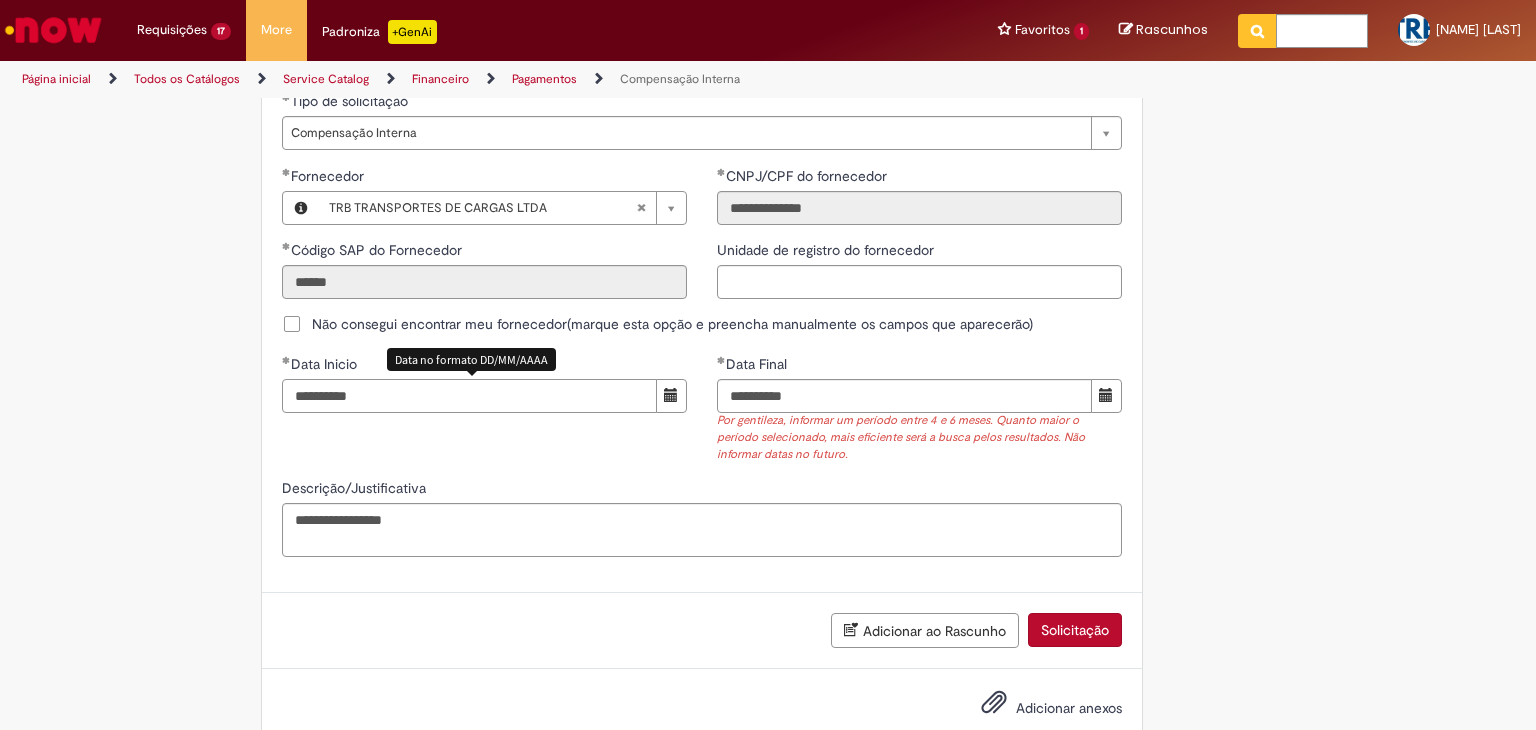 drag, startPoint x: 373, startPoint y: 401, endPoint x: 212, endPoint y: 399, distance: 161.01242 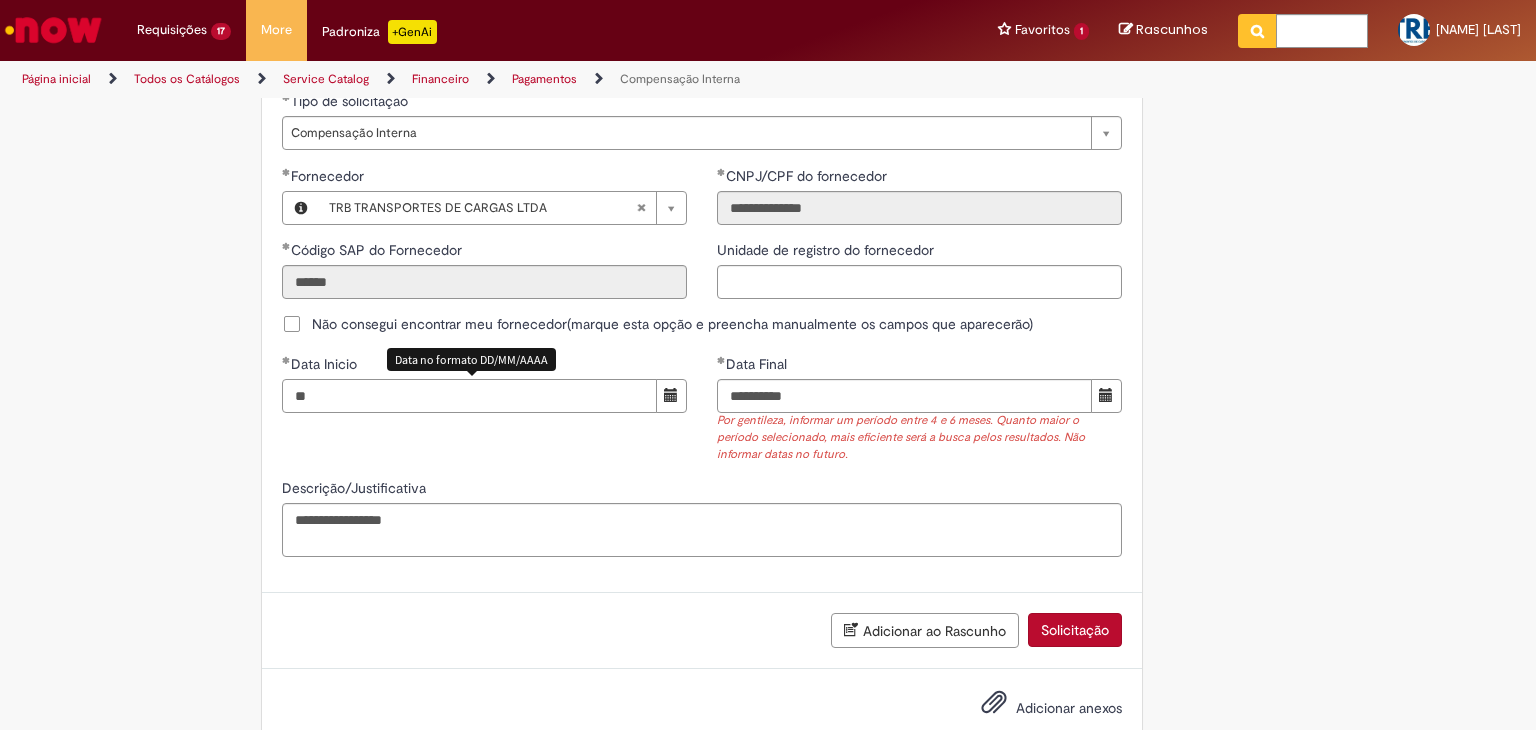 type on "*" 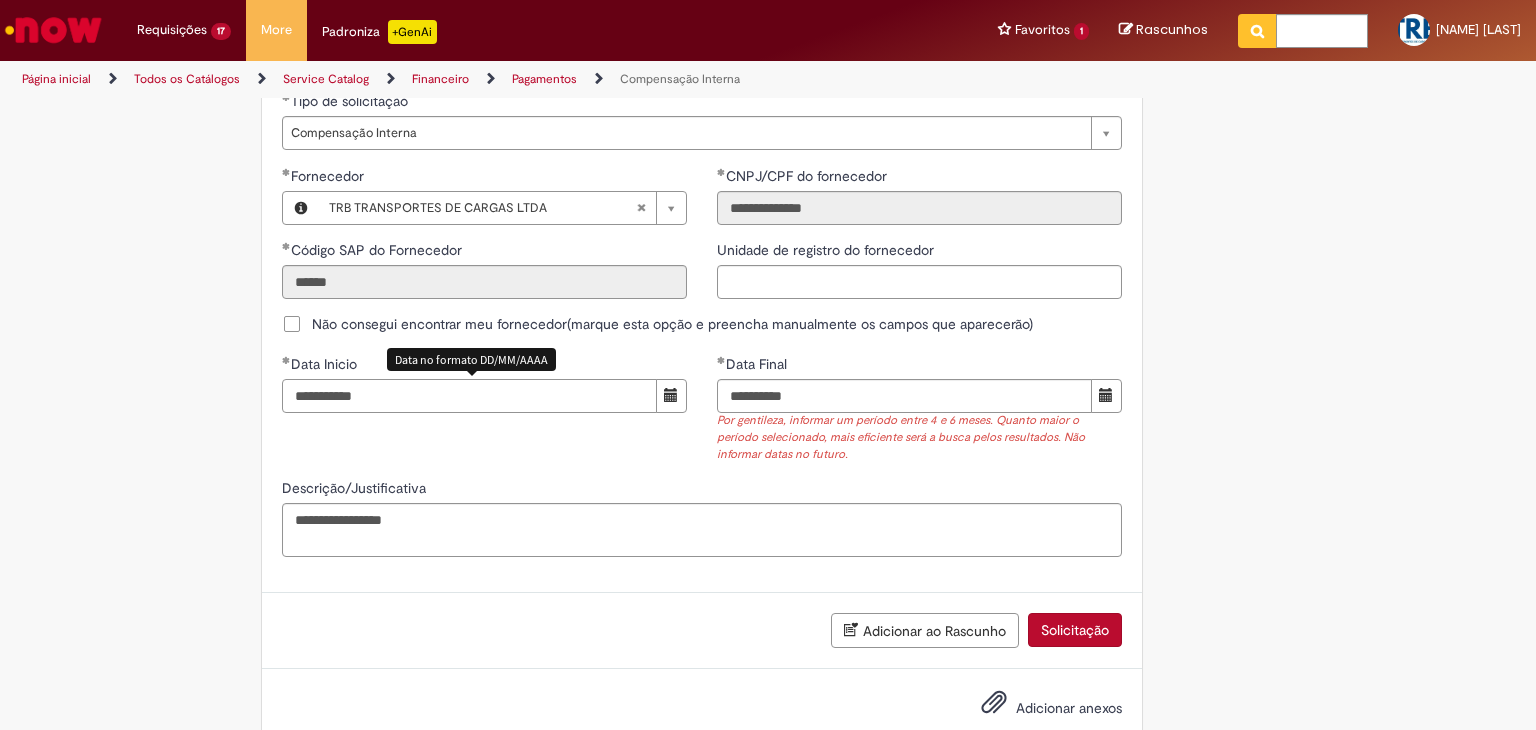 click on "**********" at bounding box center [469, 396] 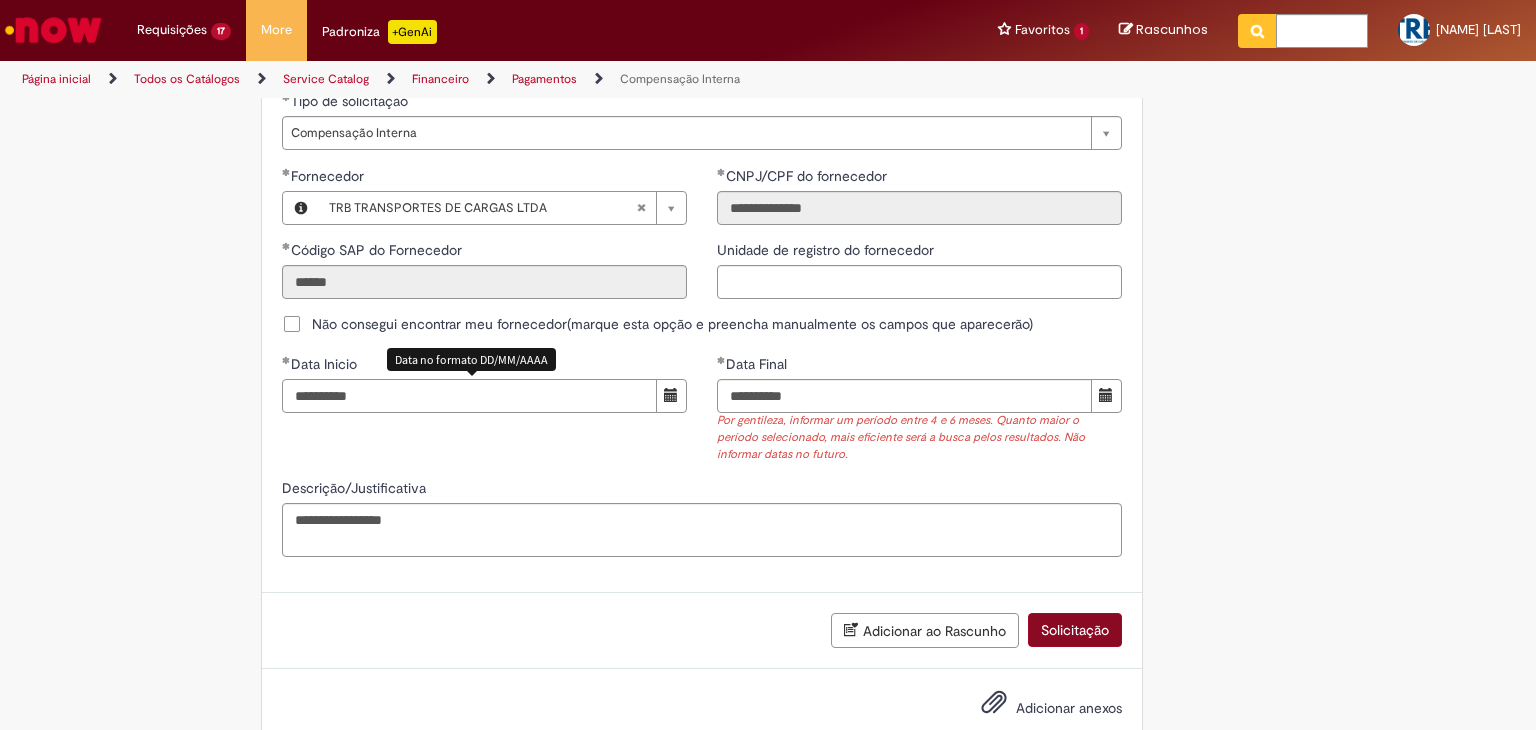 type on "**********" 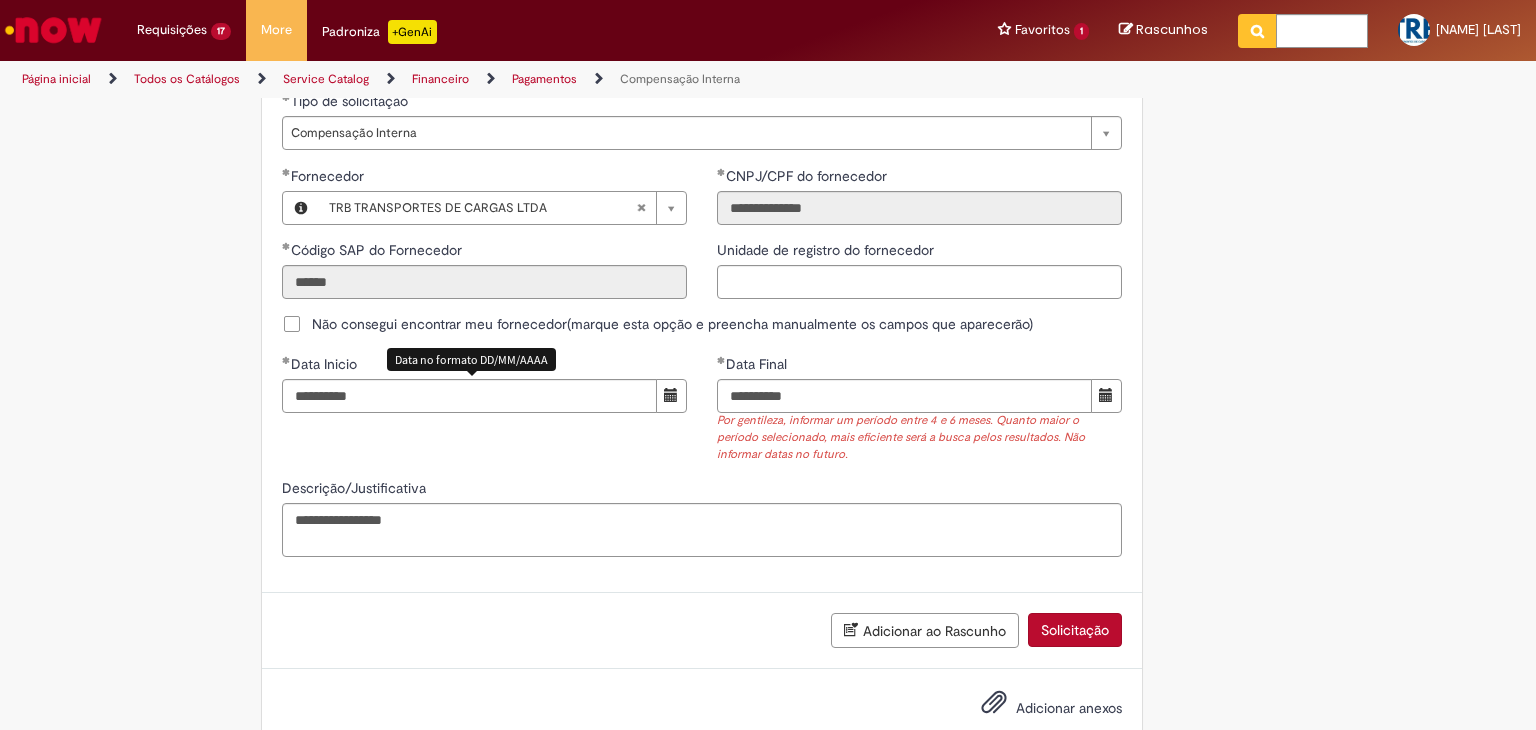 click on "Solicitação" at bounding box center (1075, 630) 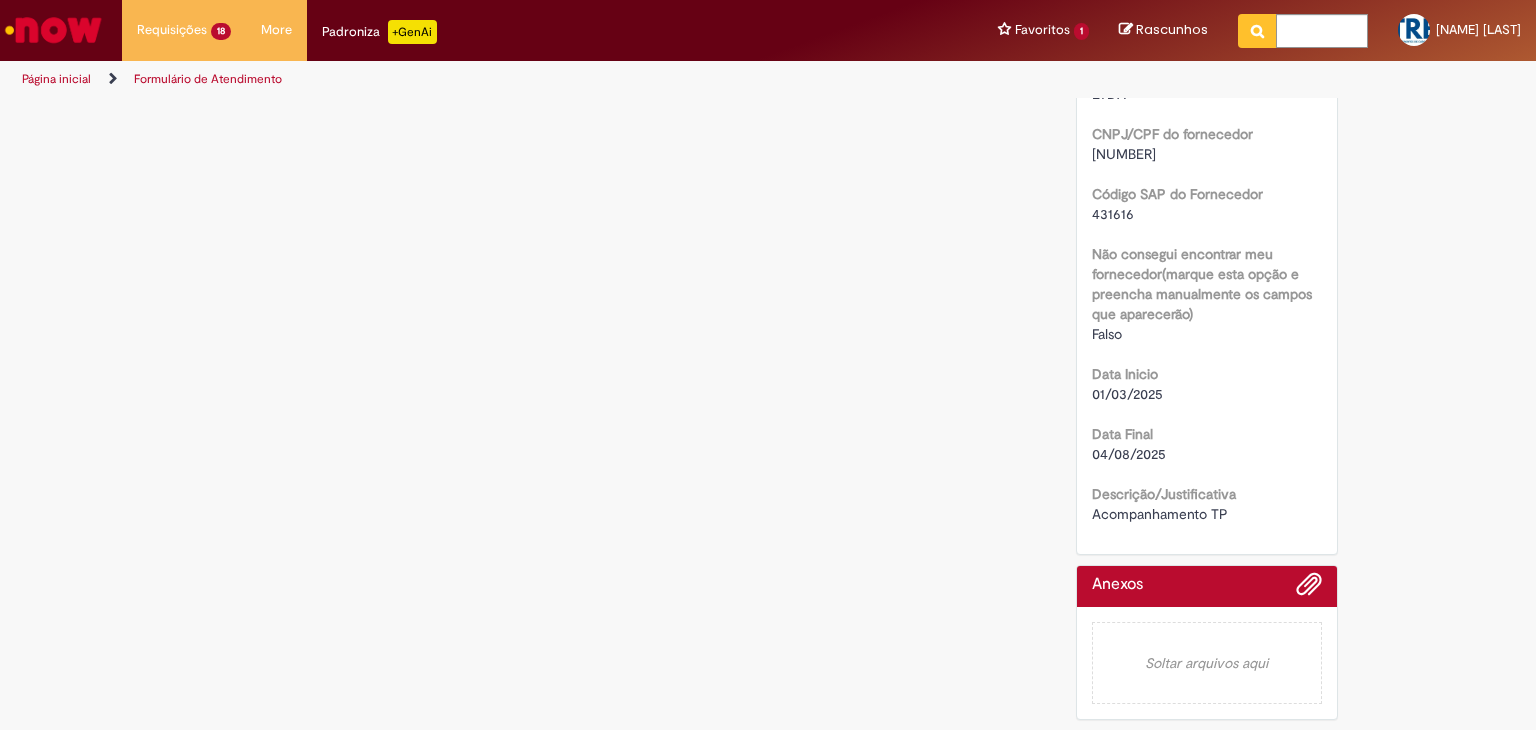 scroll, scrollTop: 0, scrollLeft: 0, axis: both 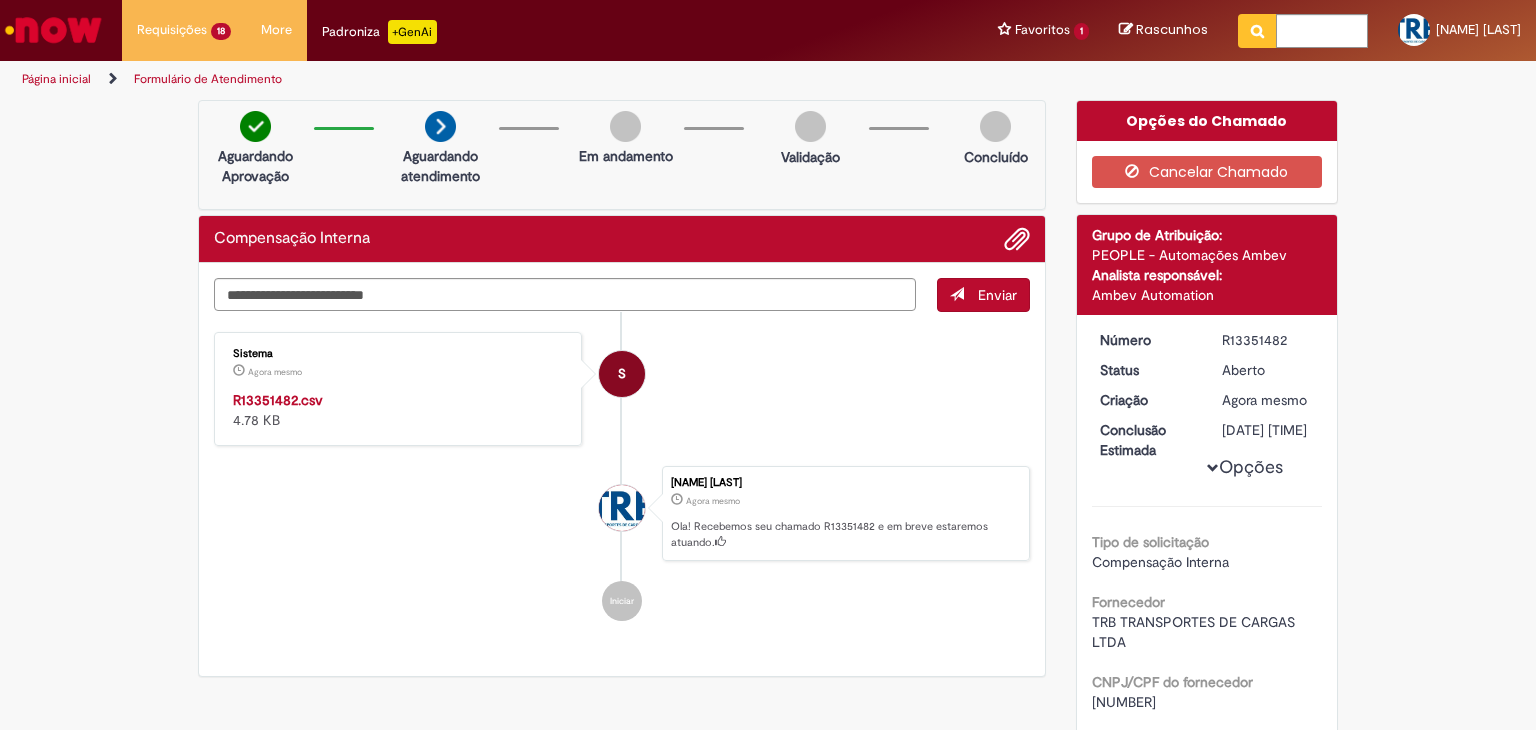 click on "R13351482.csv" at bounding box center [278, 400] 